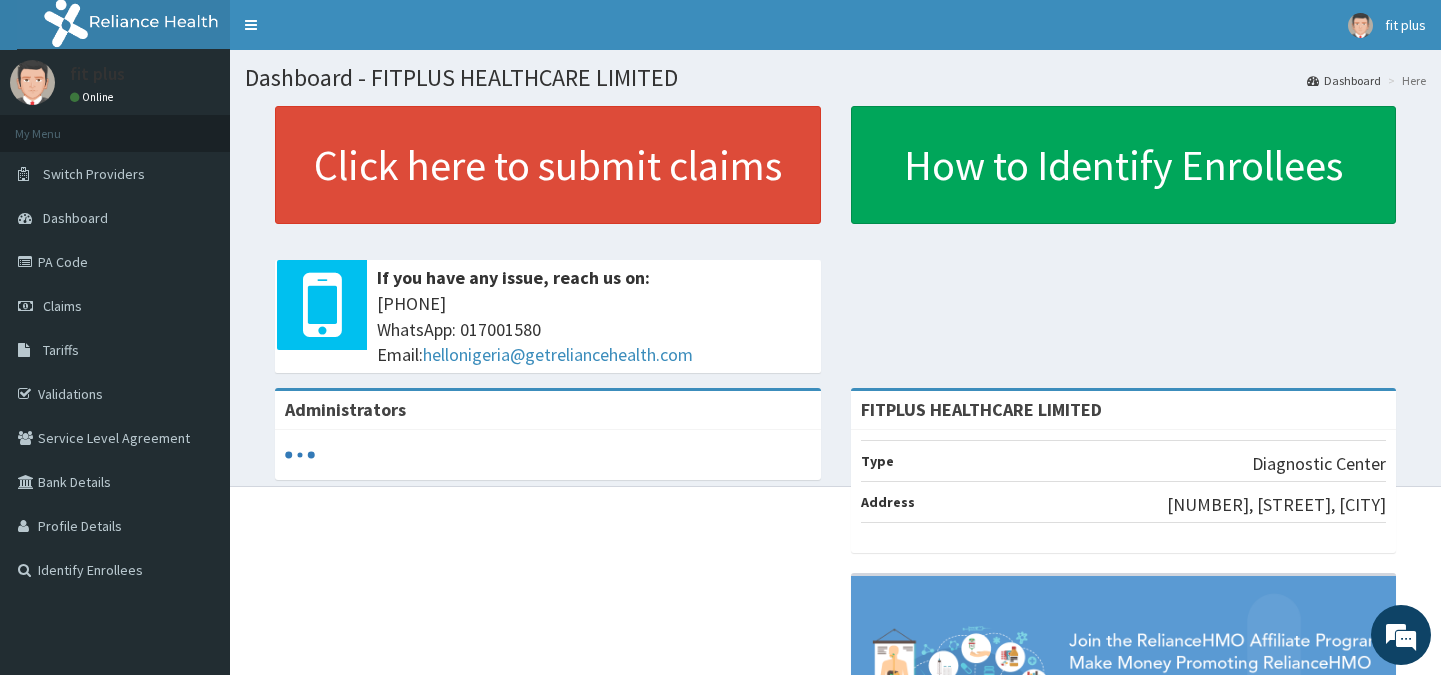 scroll, scrollTop: 0, scrollLeft: 0, axis: both 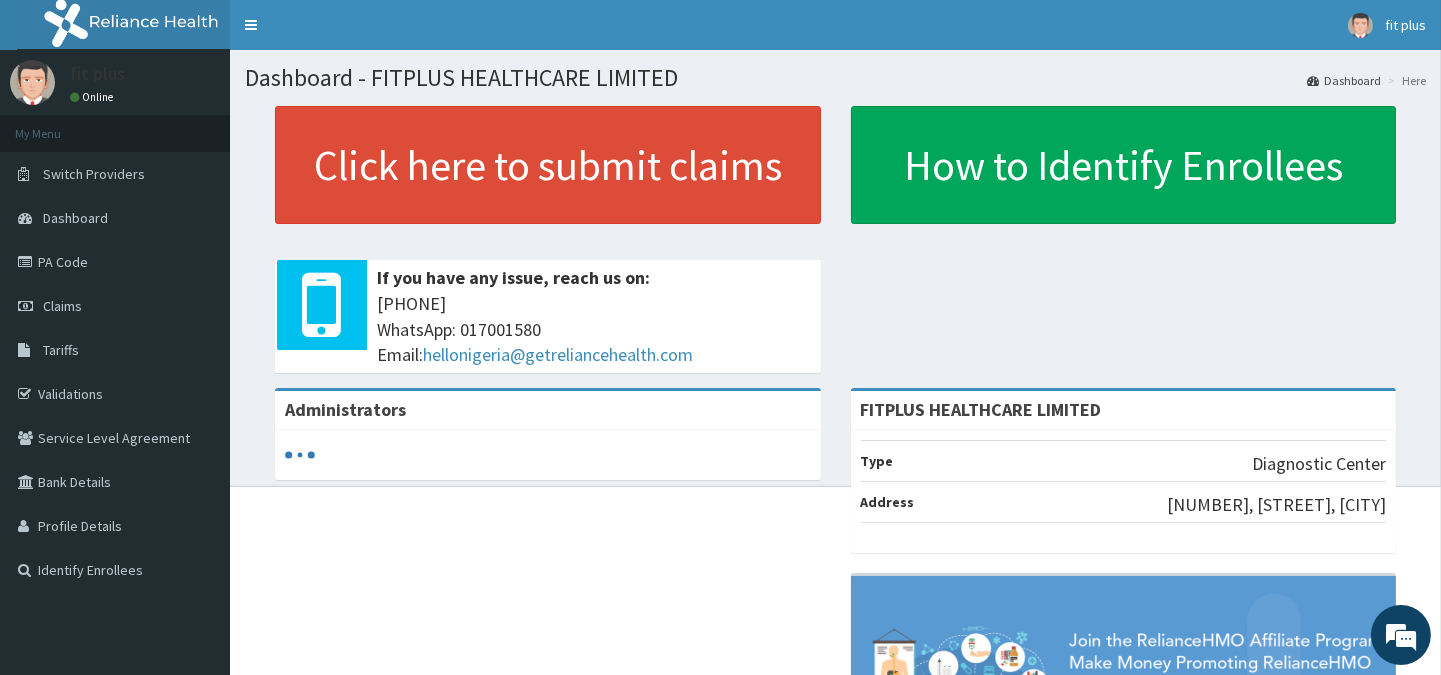 click on "Claims" at bounding box center (115, 306) 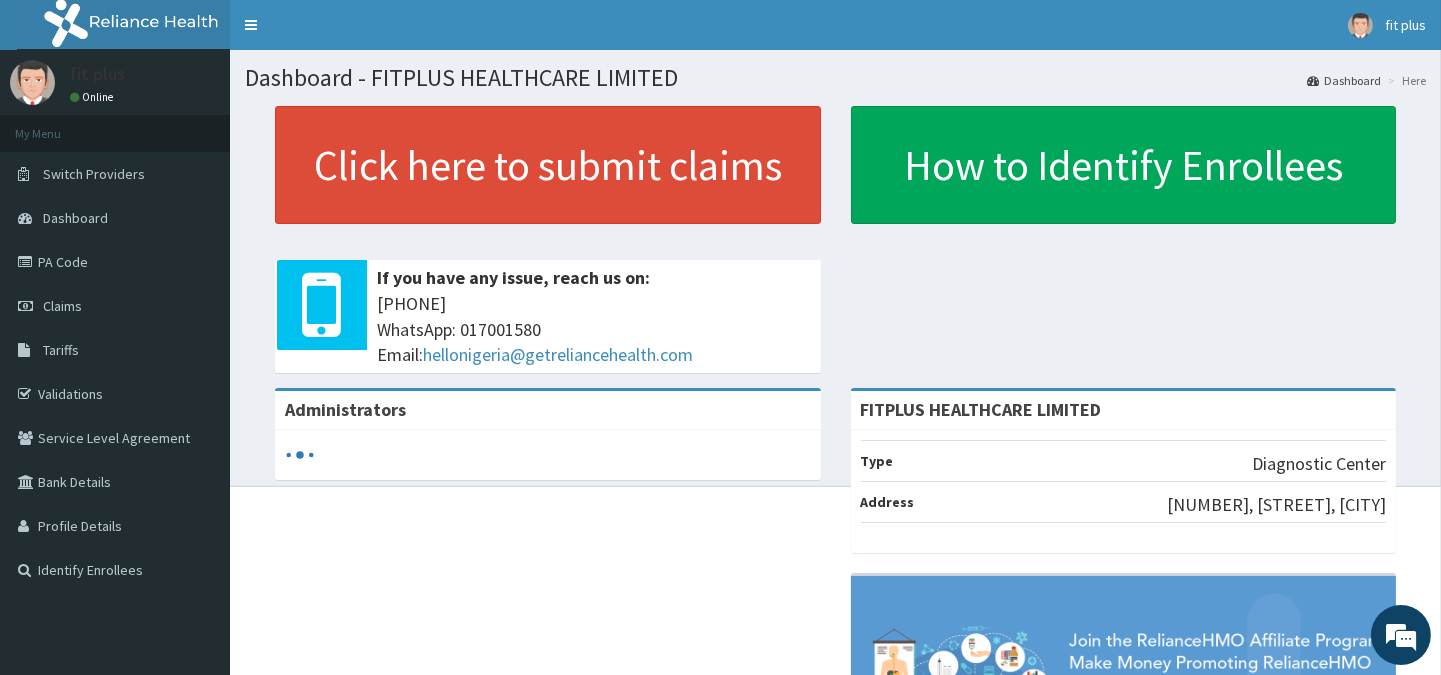 scroll, scrollTop: 0, scrollLeft: 0, axis: both 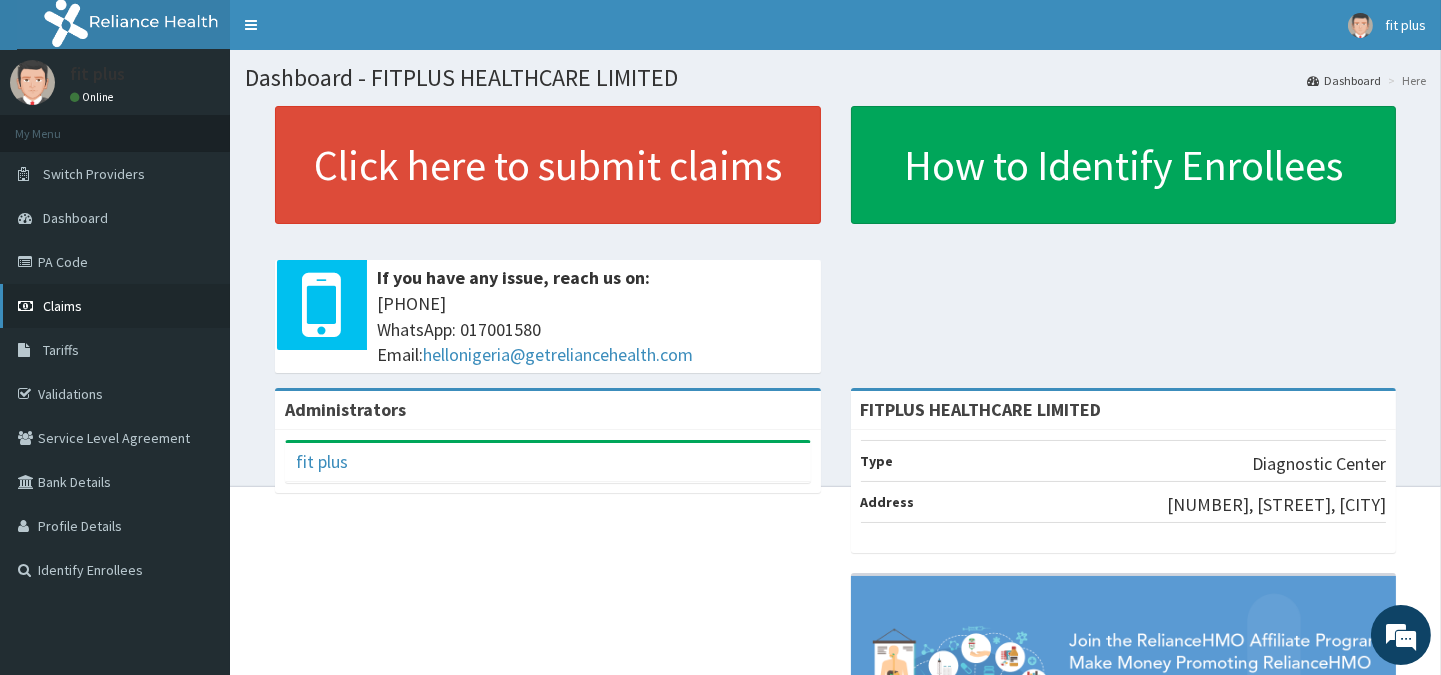 click on "Claims" at bounding box center [62, 306] 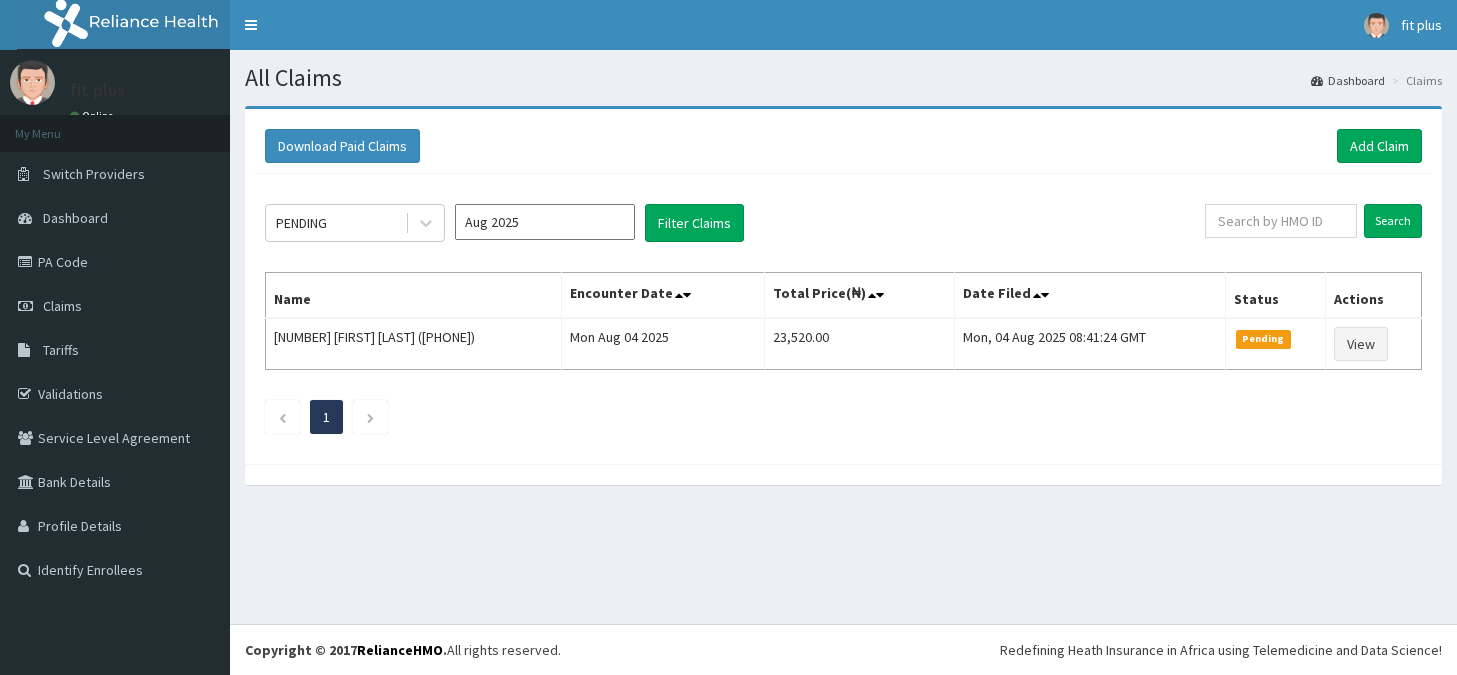 scroll, scrollTop: 0, scrollLeft: 0, axis: both 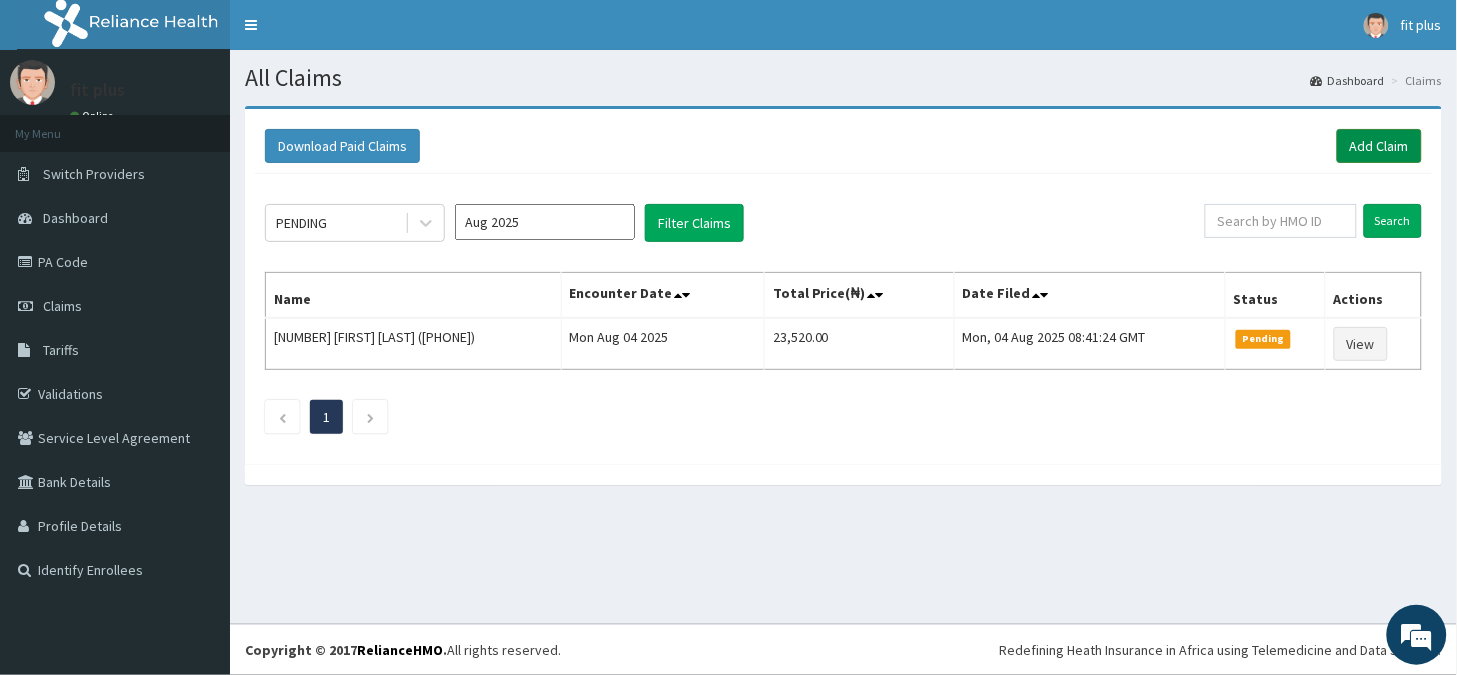 click on "Add Claim" at bounding box center [1379, 146] 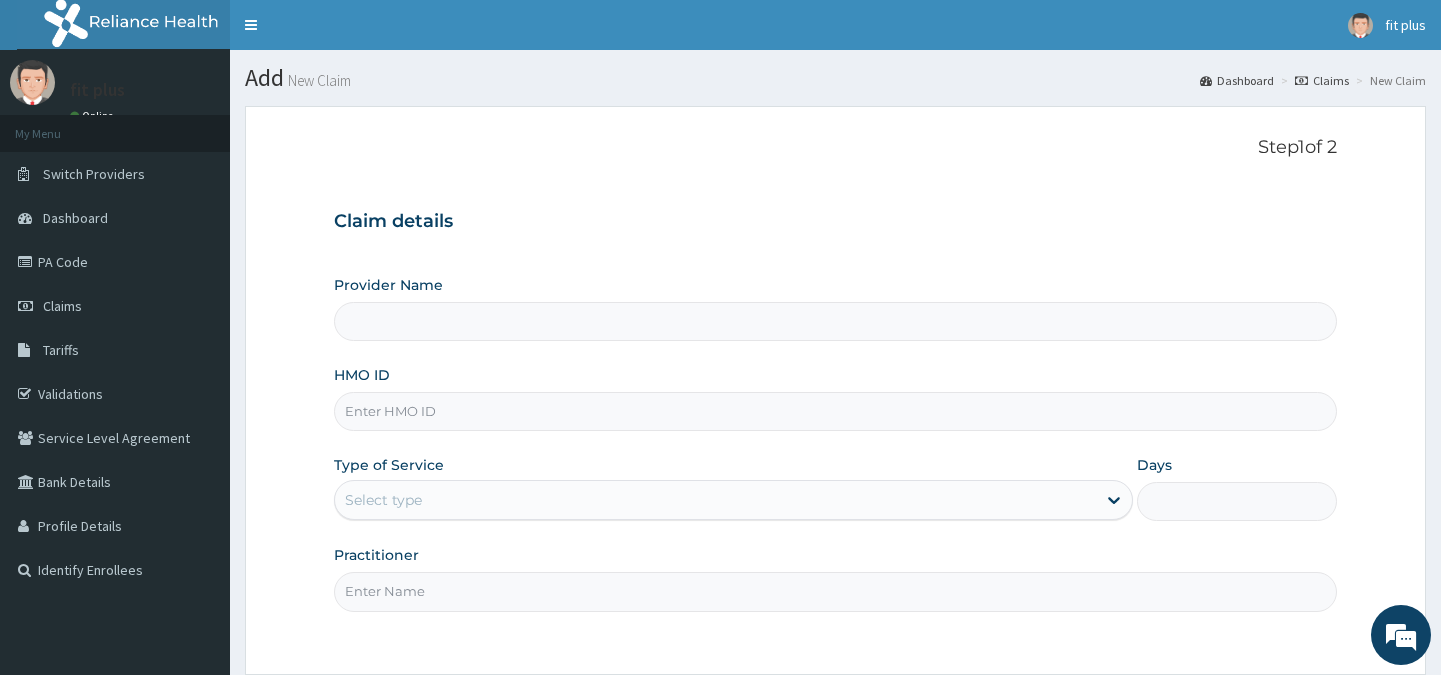 scroll, scrollTop: 0, scrollLeft: 0, axis: both 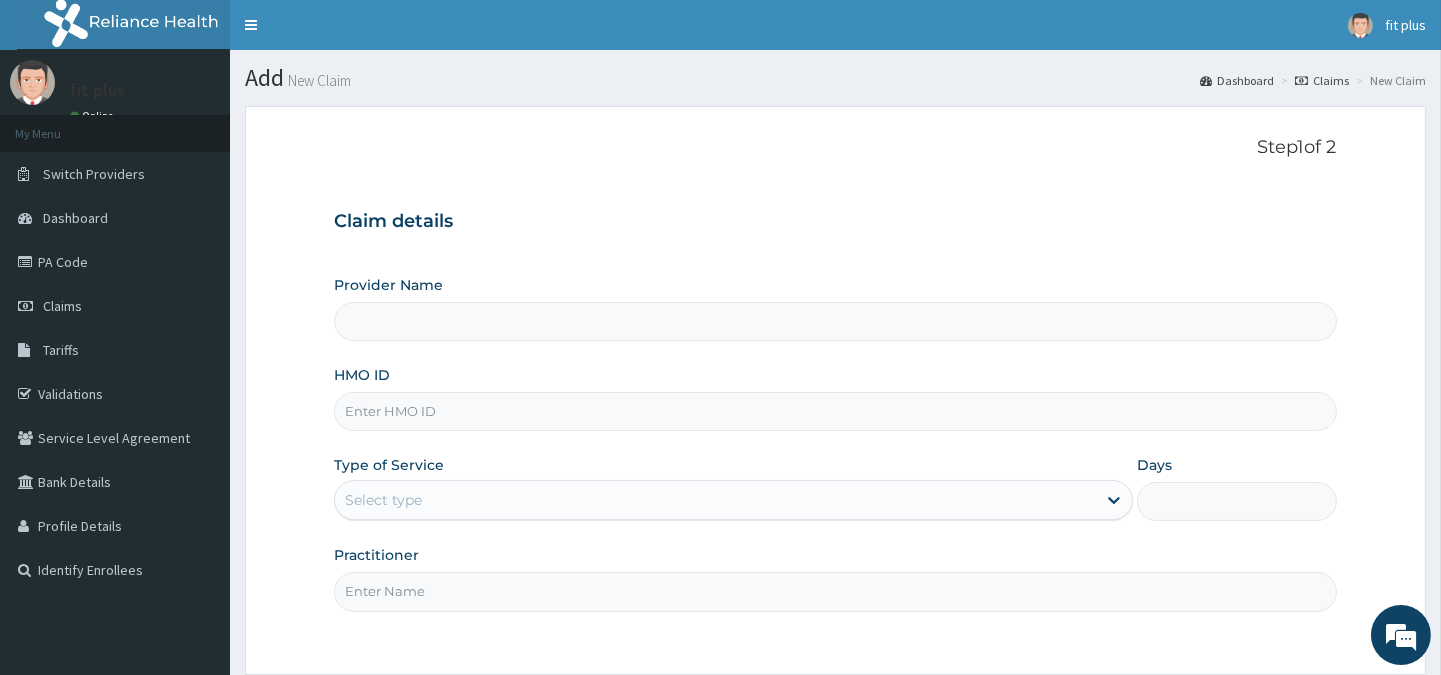 type on "FITPLUS HEALTHCARE LIMITED" 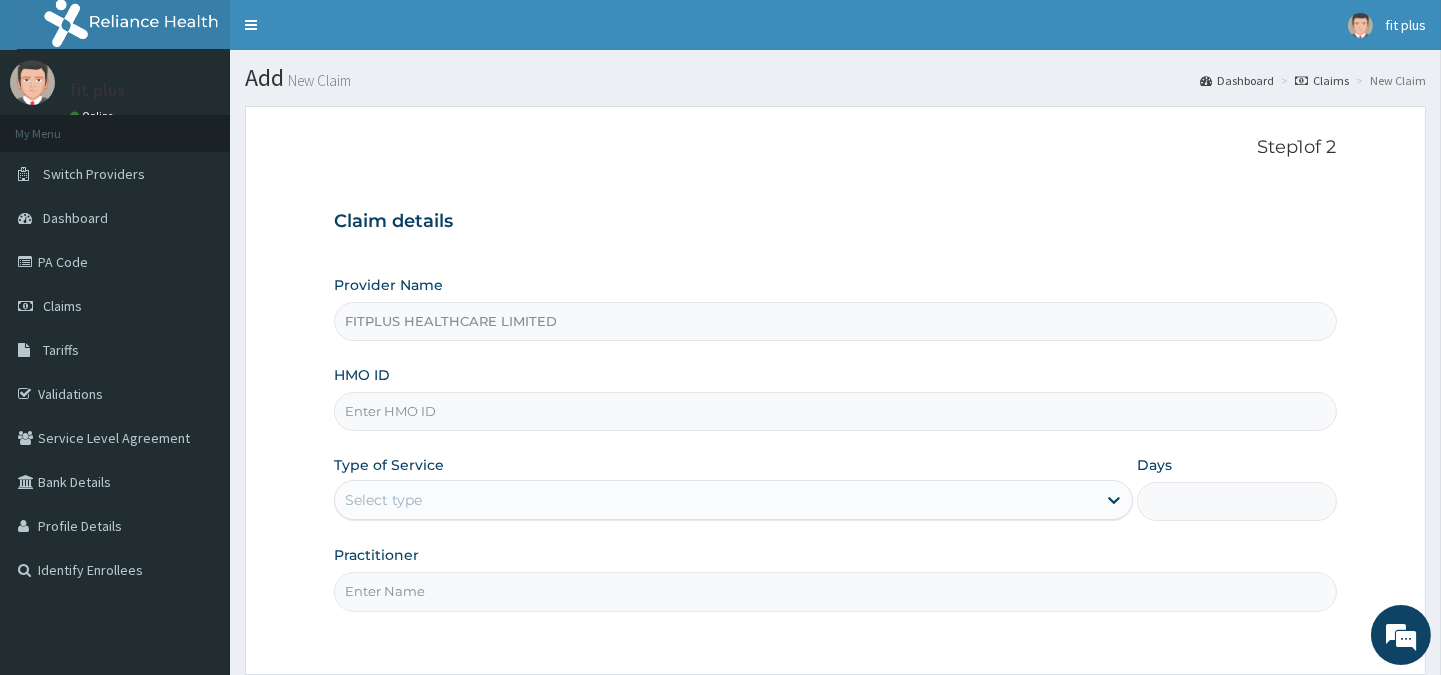 scroll, scrollTop: 0, scrollLeft: 0, axis: both 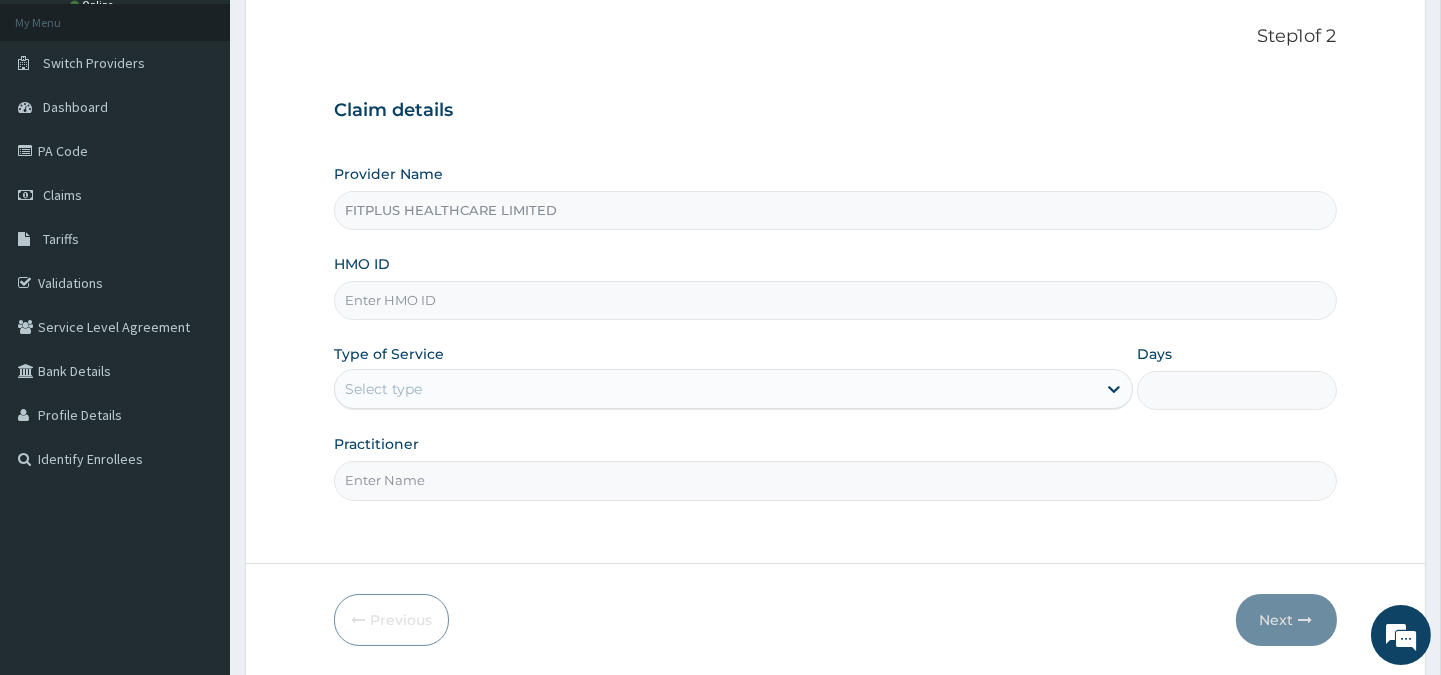 click on "HMO ID" at bounding box center [835, 300] 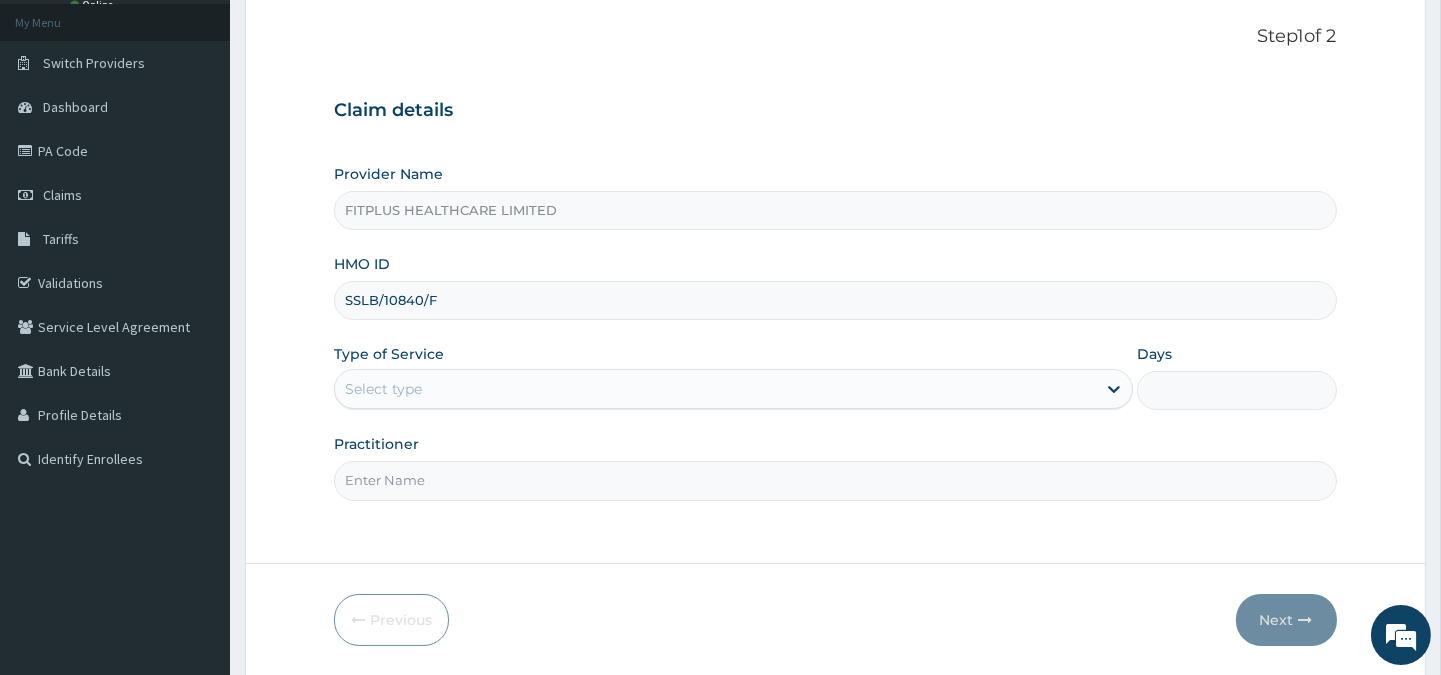 type on "SSLB/10840/F" 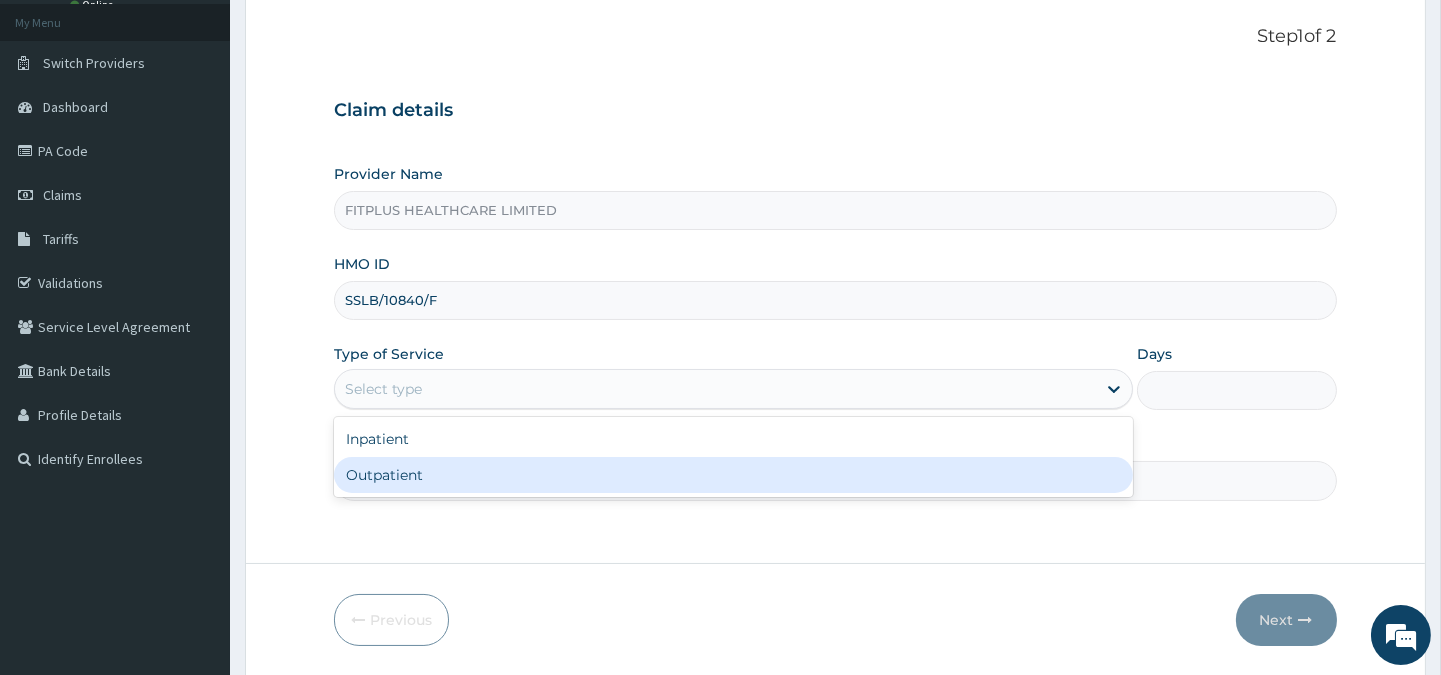 click on "Outpatient" at bounding box center [733, 475] 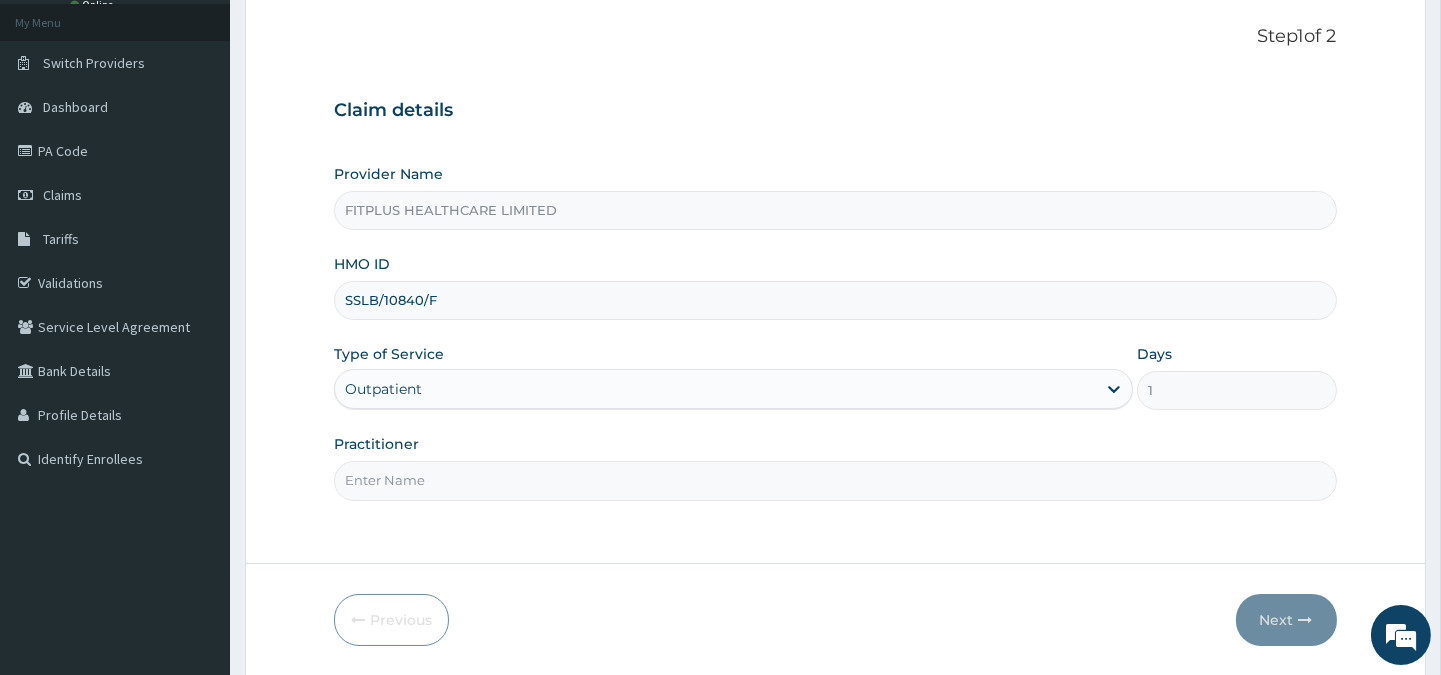 click on "Practitioner" at bounding box center (835, 480) 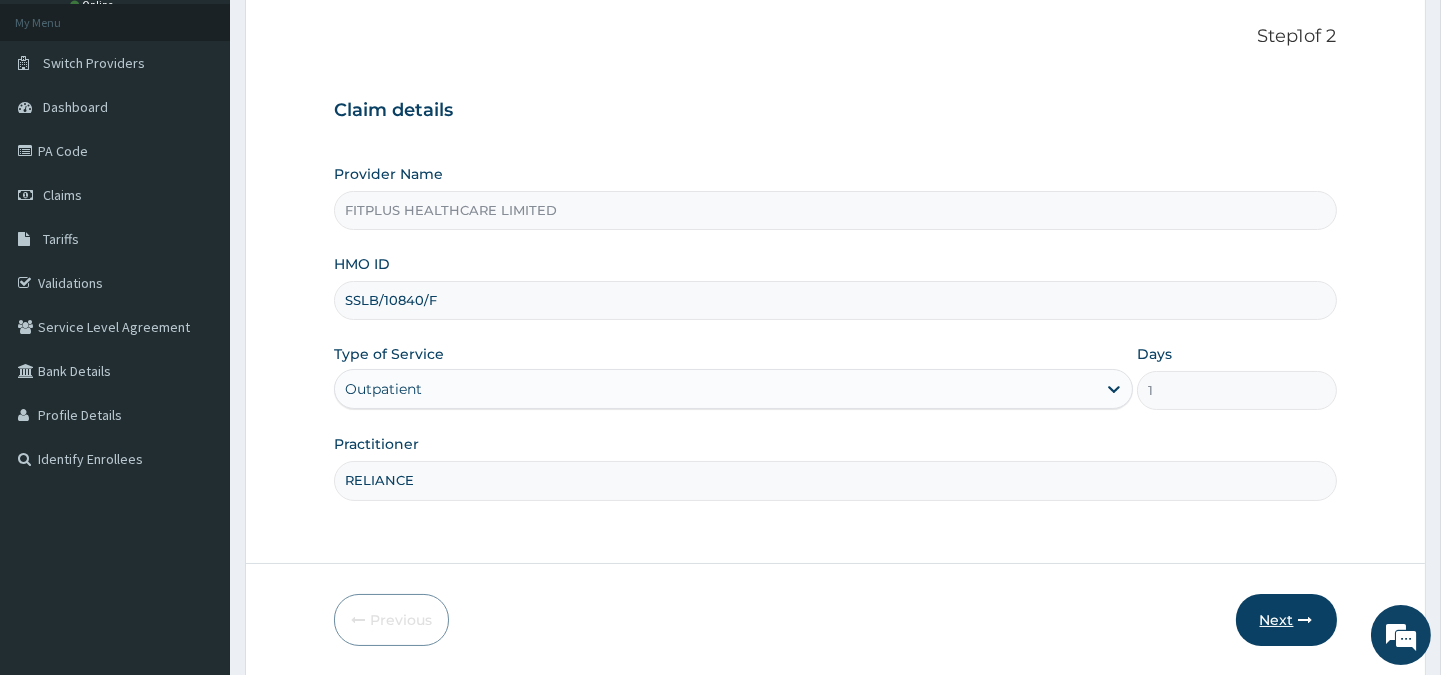 click on "Next" at bounding box center (1286, 620) 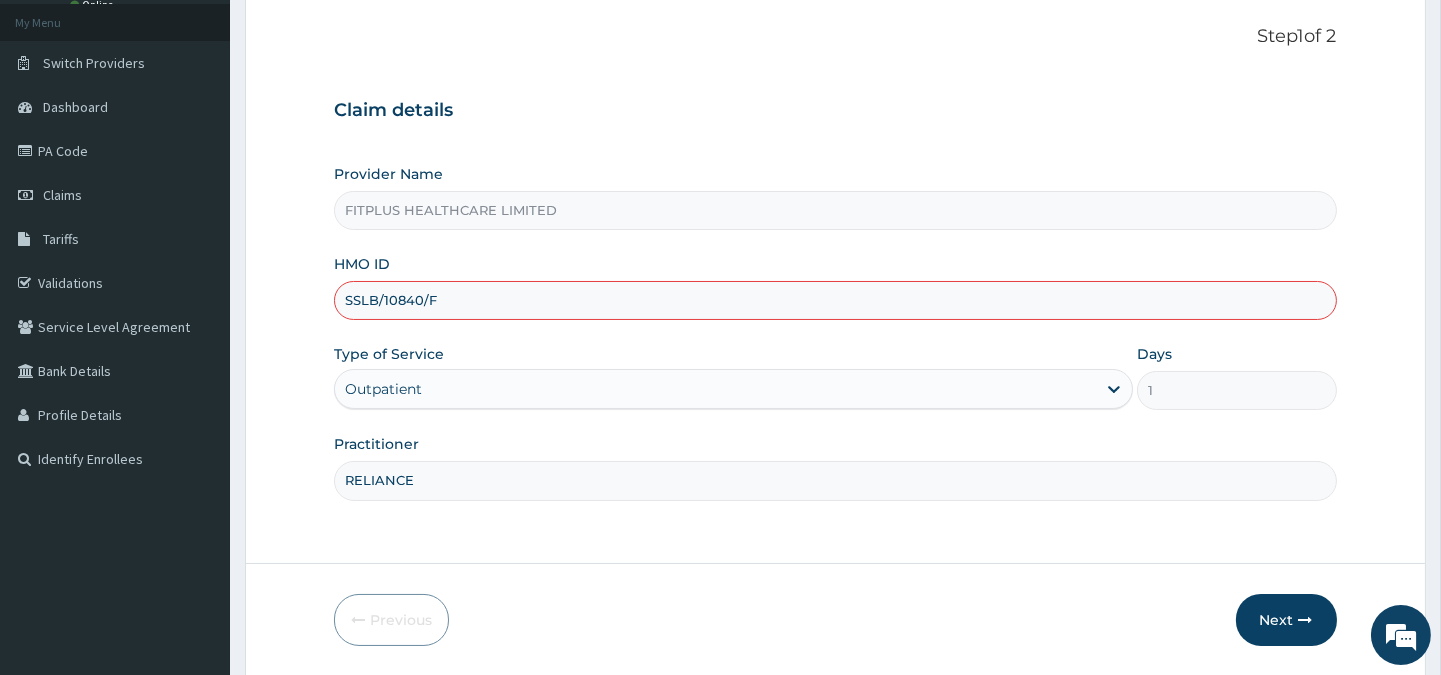 click on "SSLB/10840/F" at bounding box center [835, 300] 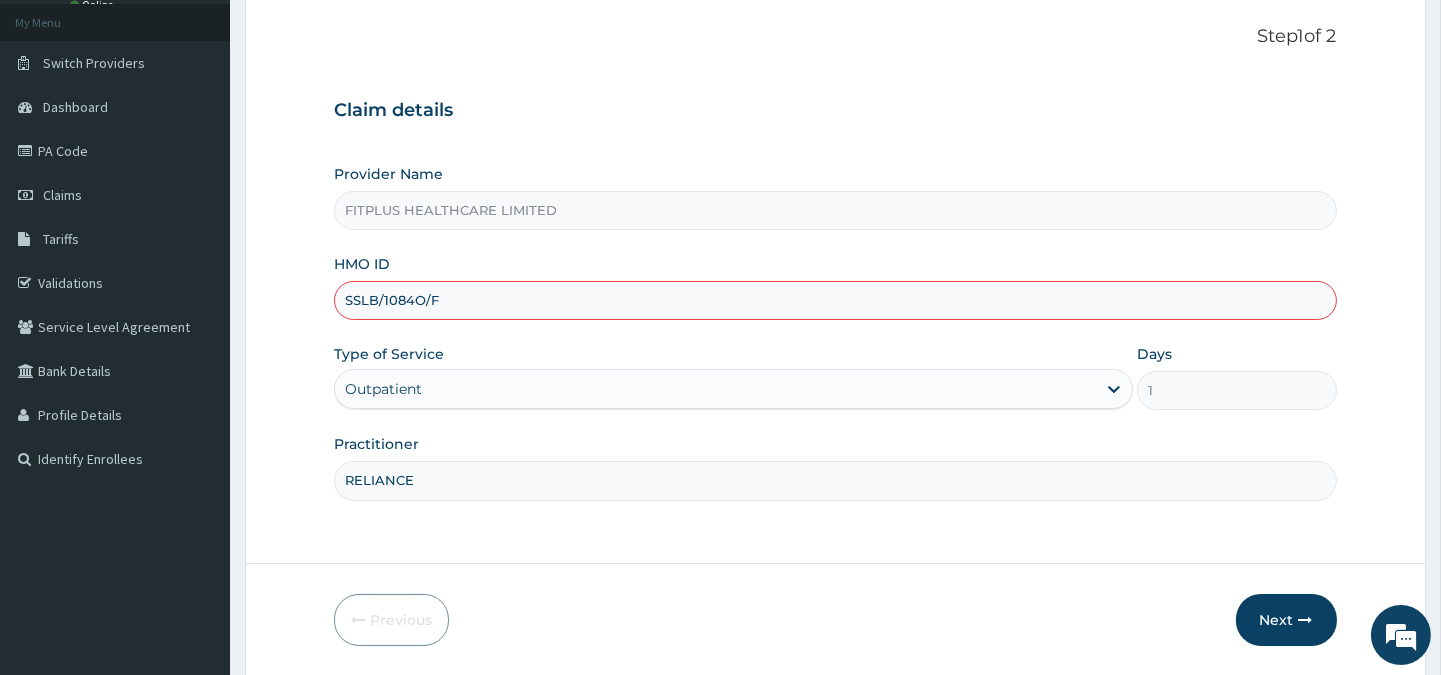 click on "SSLB/1084O/F" at bounding box center (835, 300) 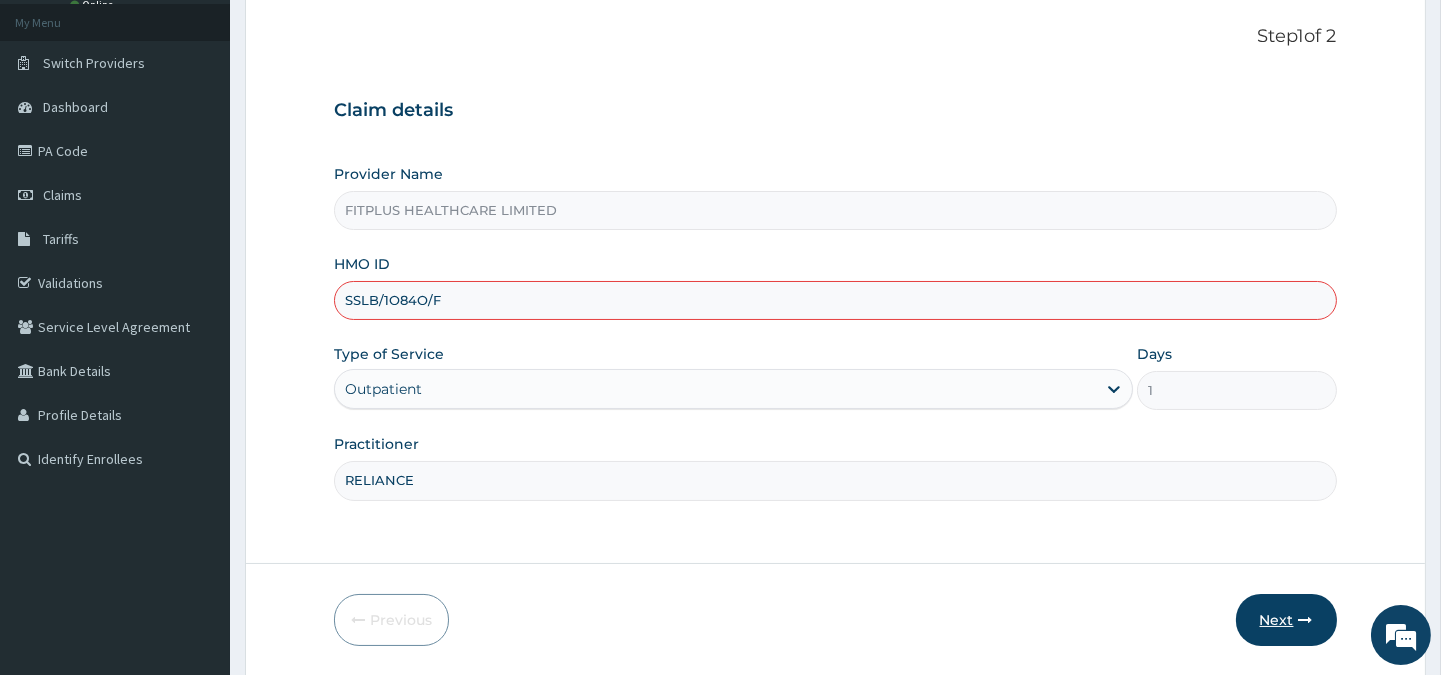 type on "SSLB/1O84O/F" 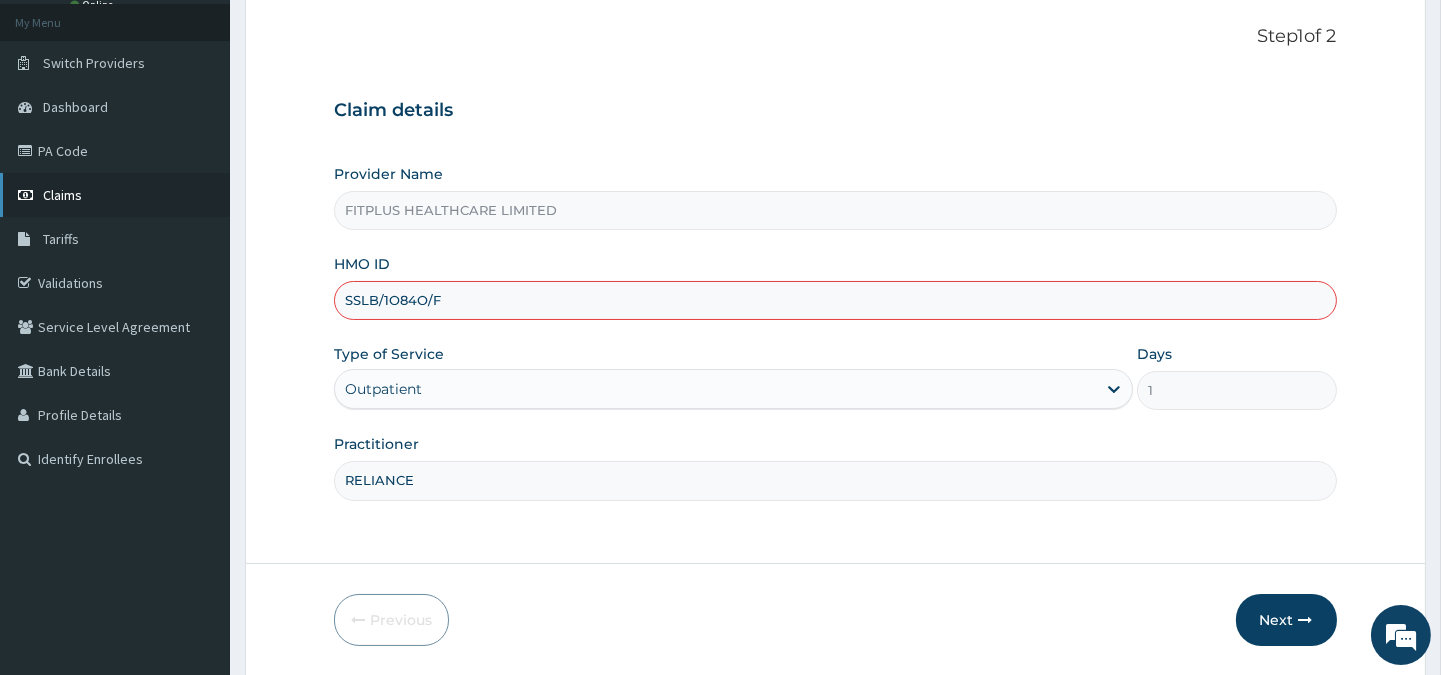 click on "Claims" at bounding box center [115, 195] 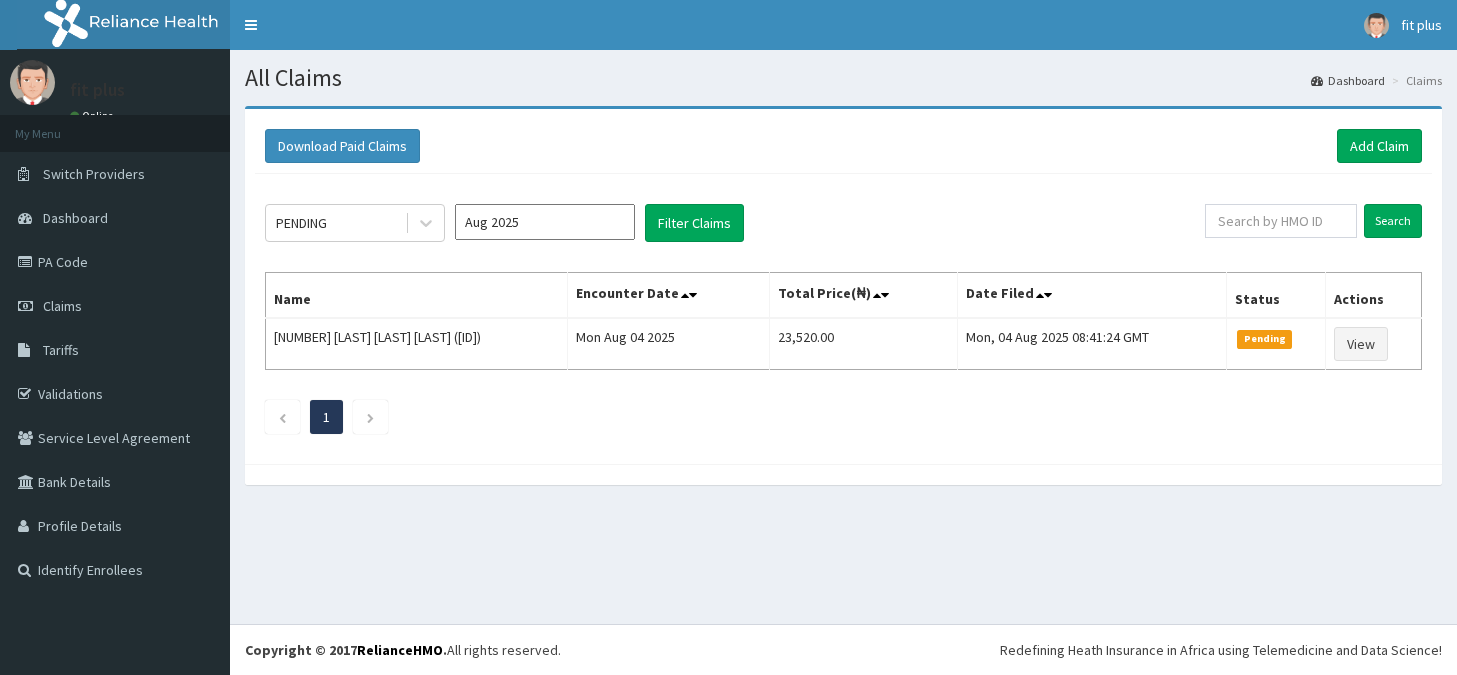 scroll, scrollTop: 0, scrollLeft: 0, axis: both 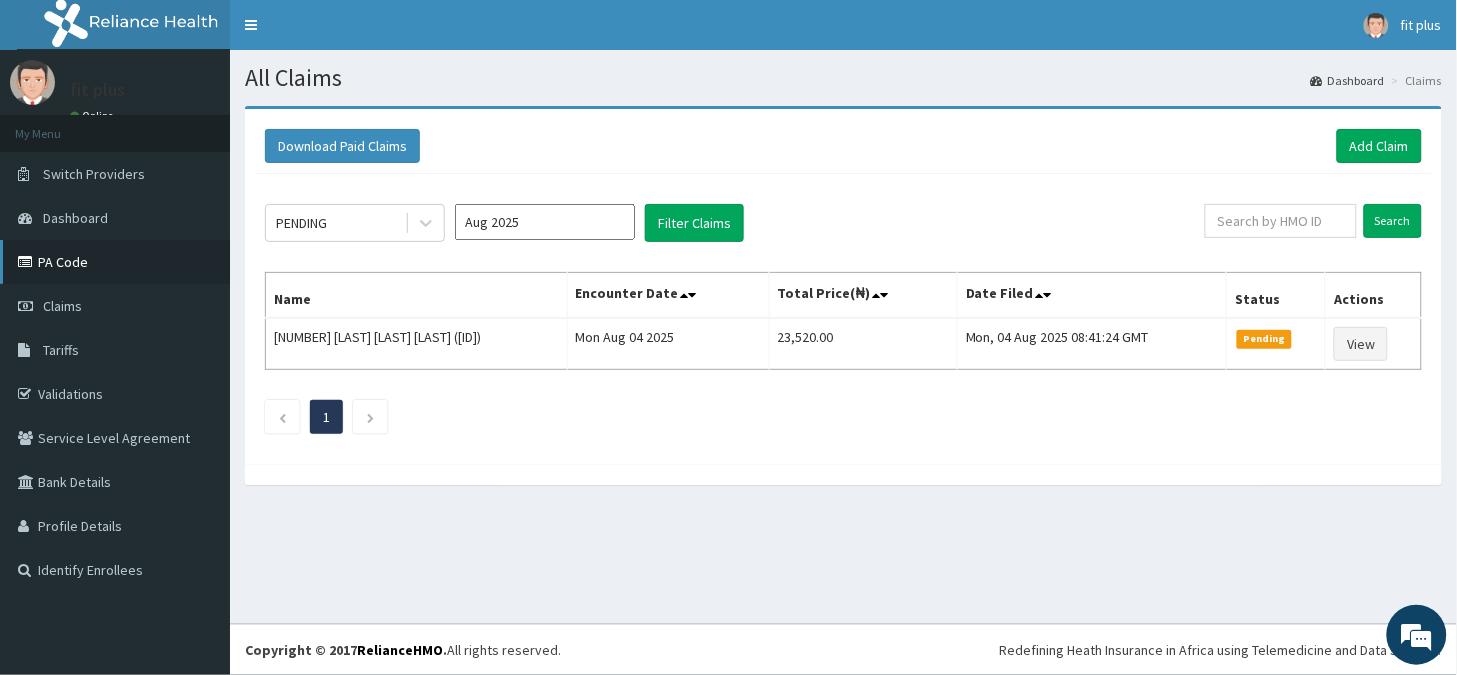 click on "PA Code" at bounding box center (115, 262) 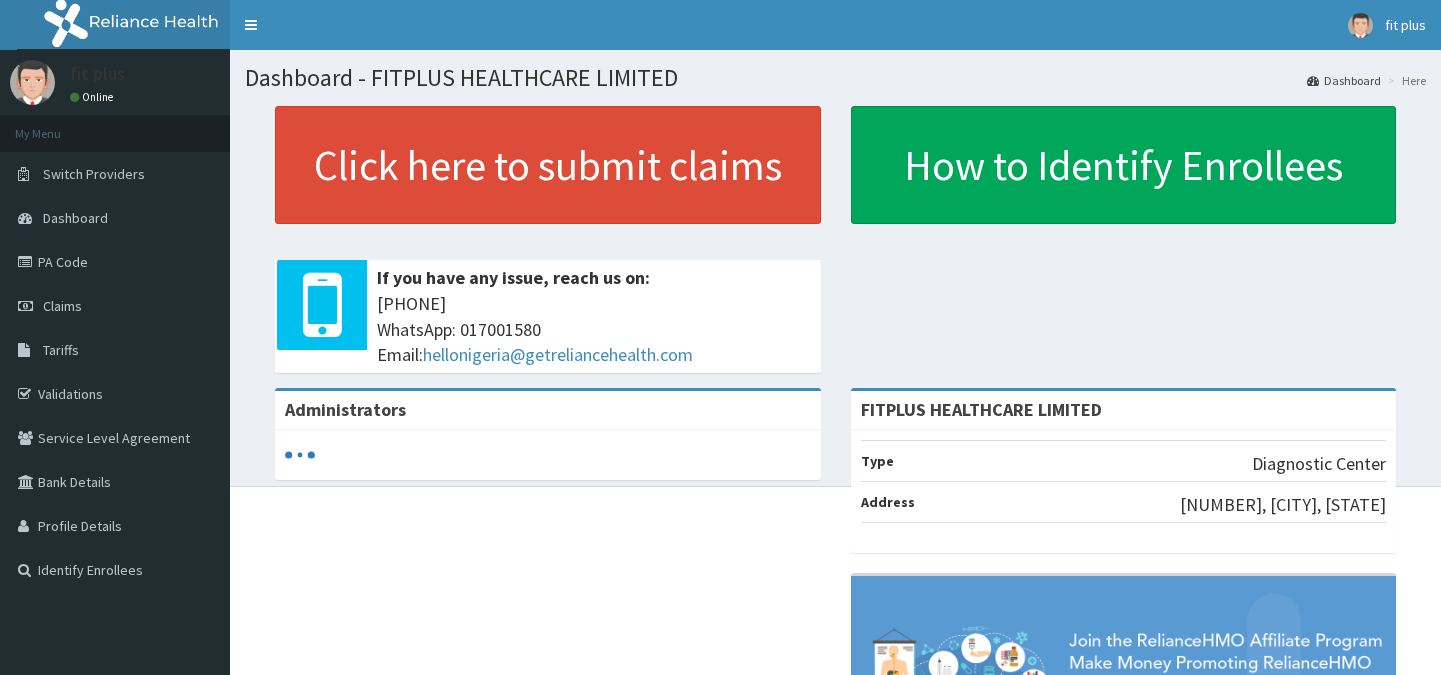 scroll, scrollTop: 0, scrollLeft: 0, axis: both 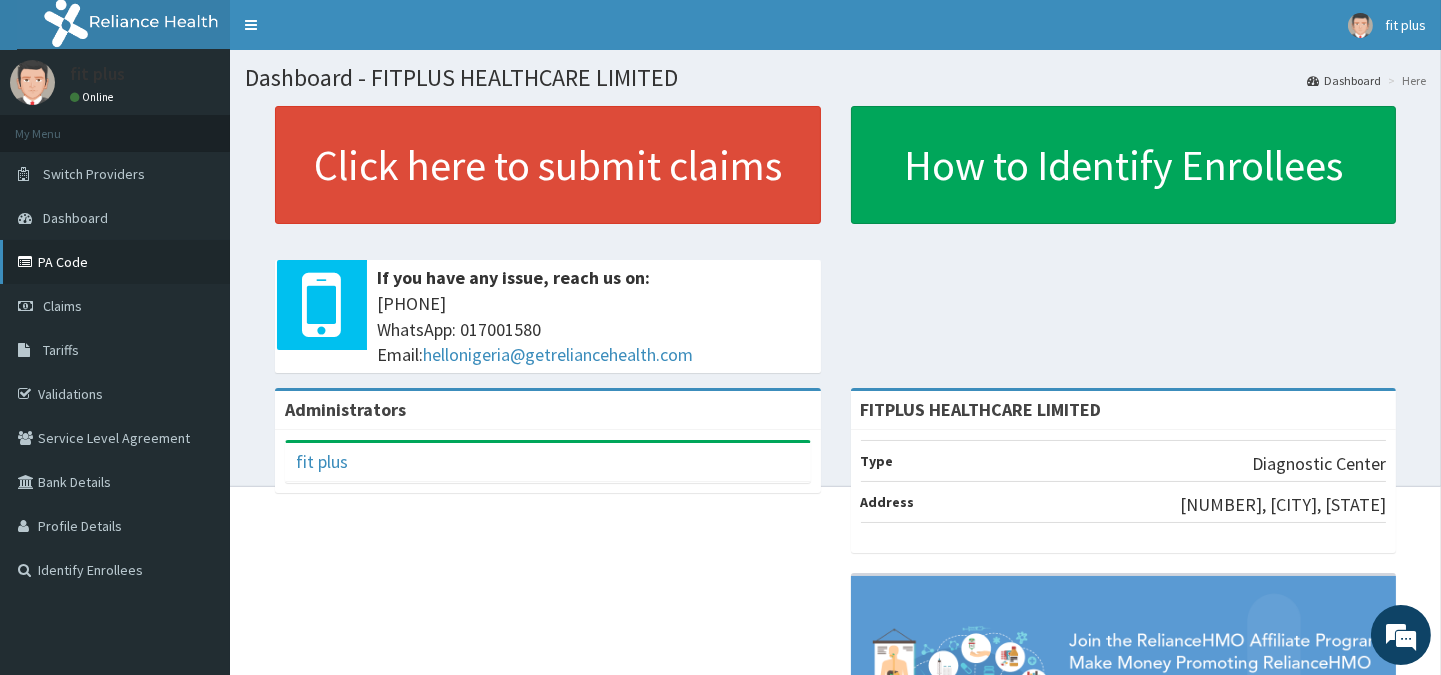 click on "PA Code" at bounding box center (115, 262) 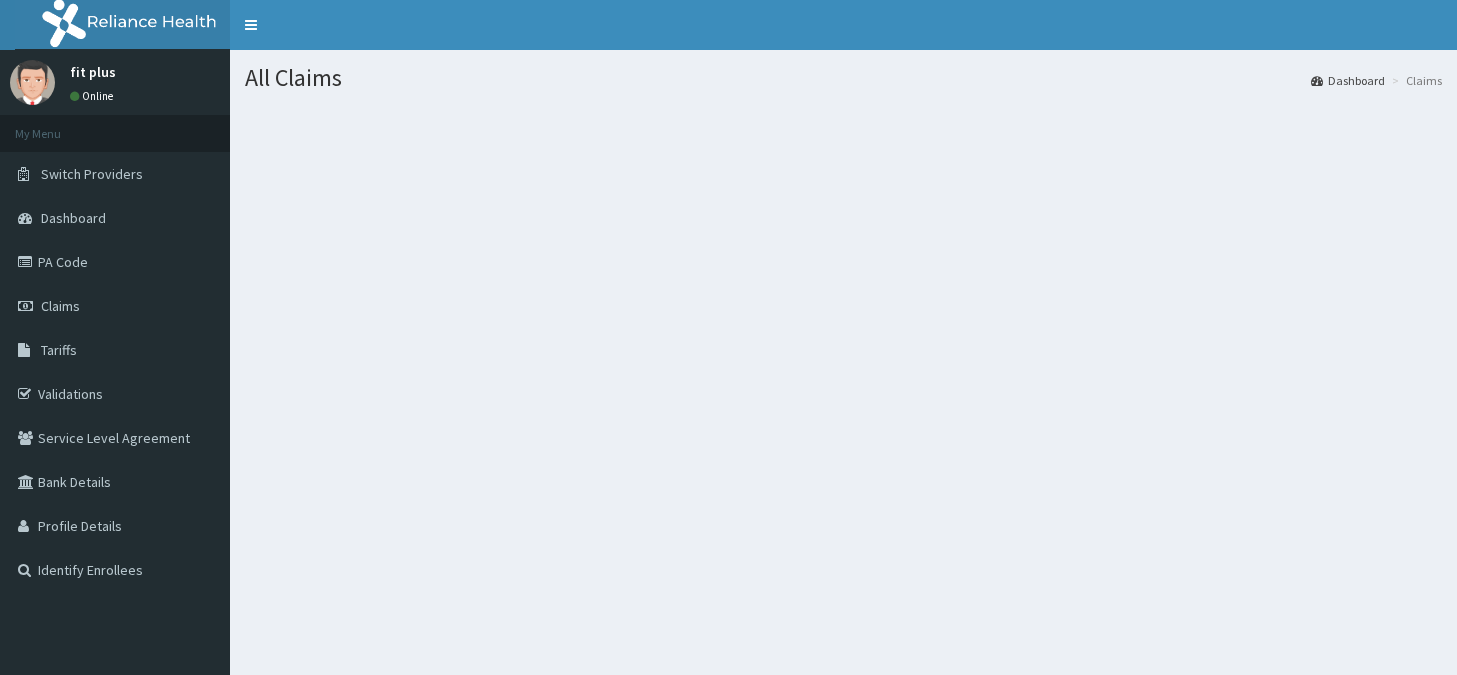 scroll, scrollTop: 0, scrollLeft: 0, axis: both 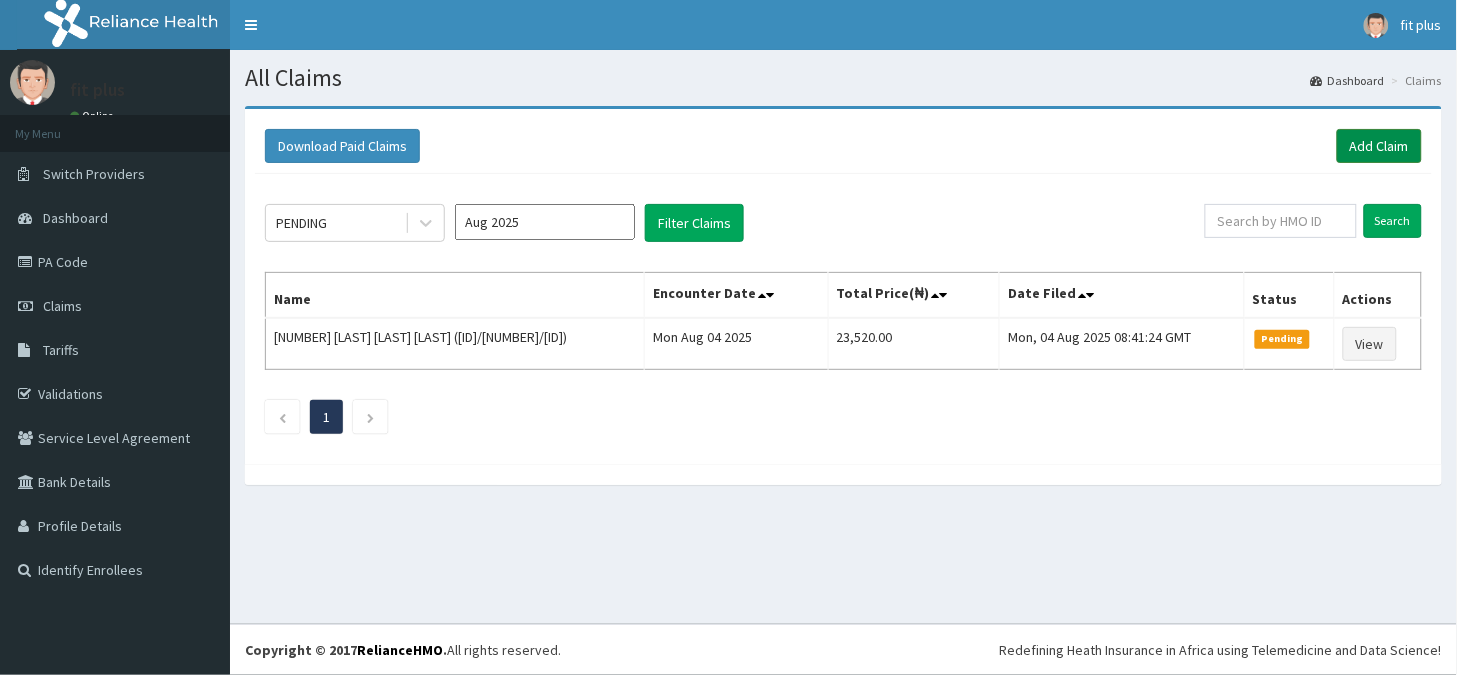 click on "Add Claim" at bounding box center (1379, 146) 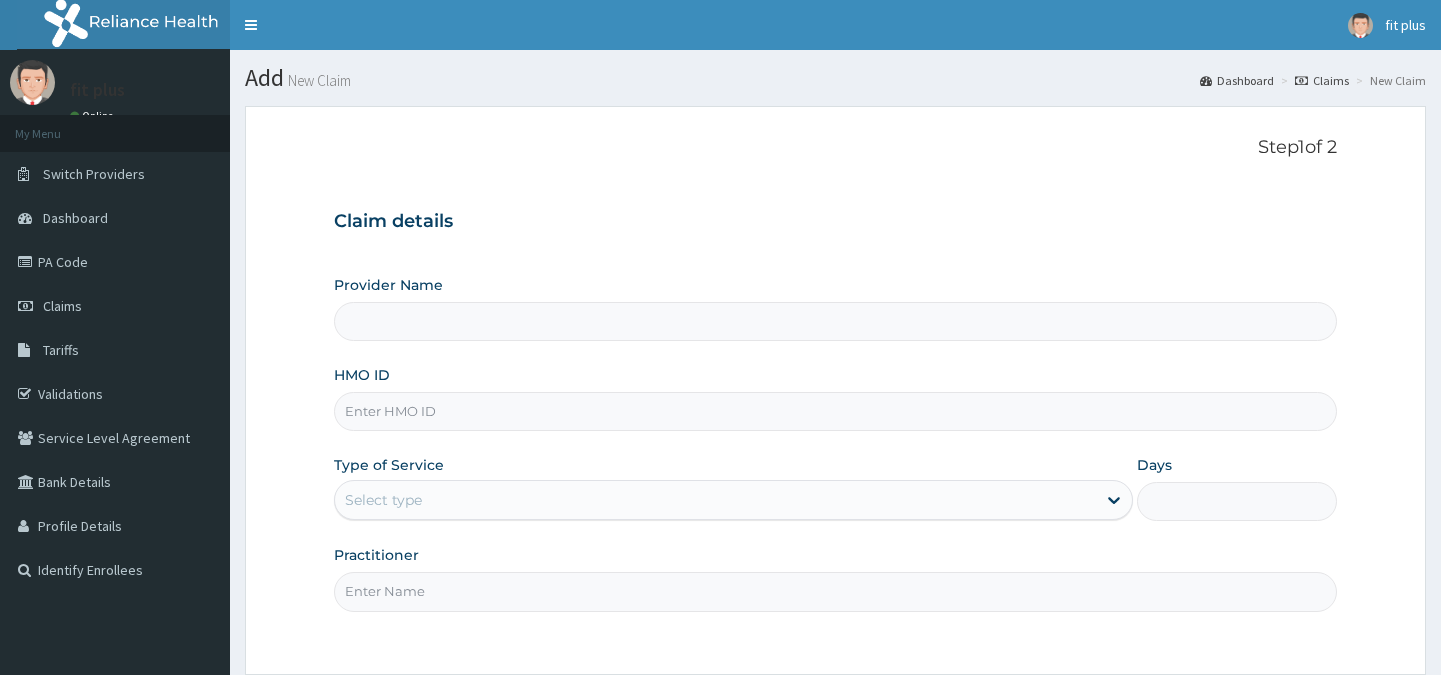 scroll, scrollTop: 0, scrollLeft: 0, axis: both 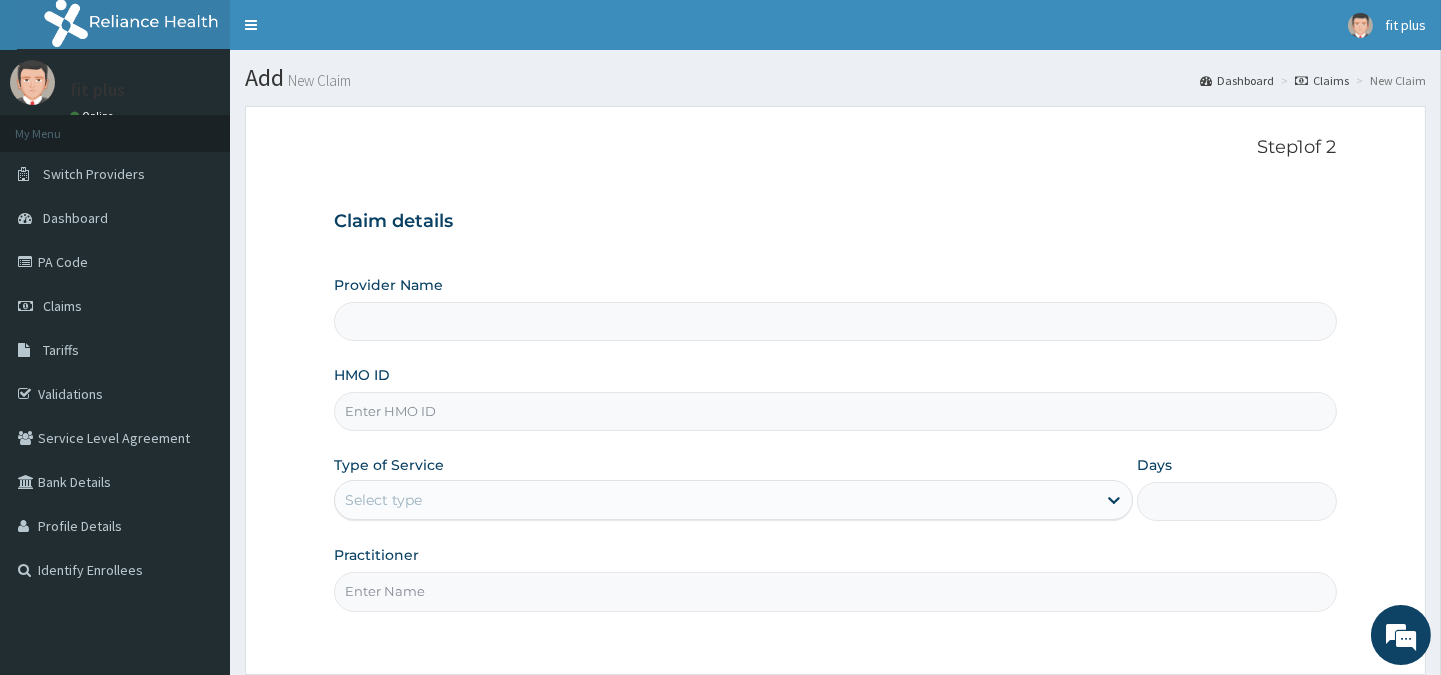 click on "Provider Name" at bounding box center (835, 321) 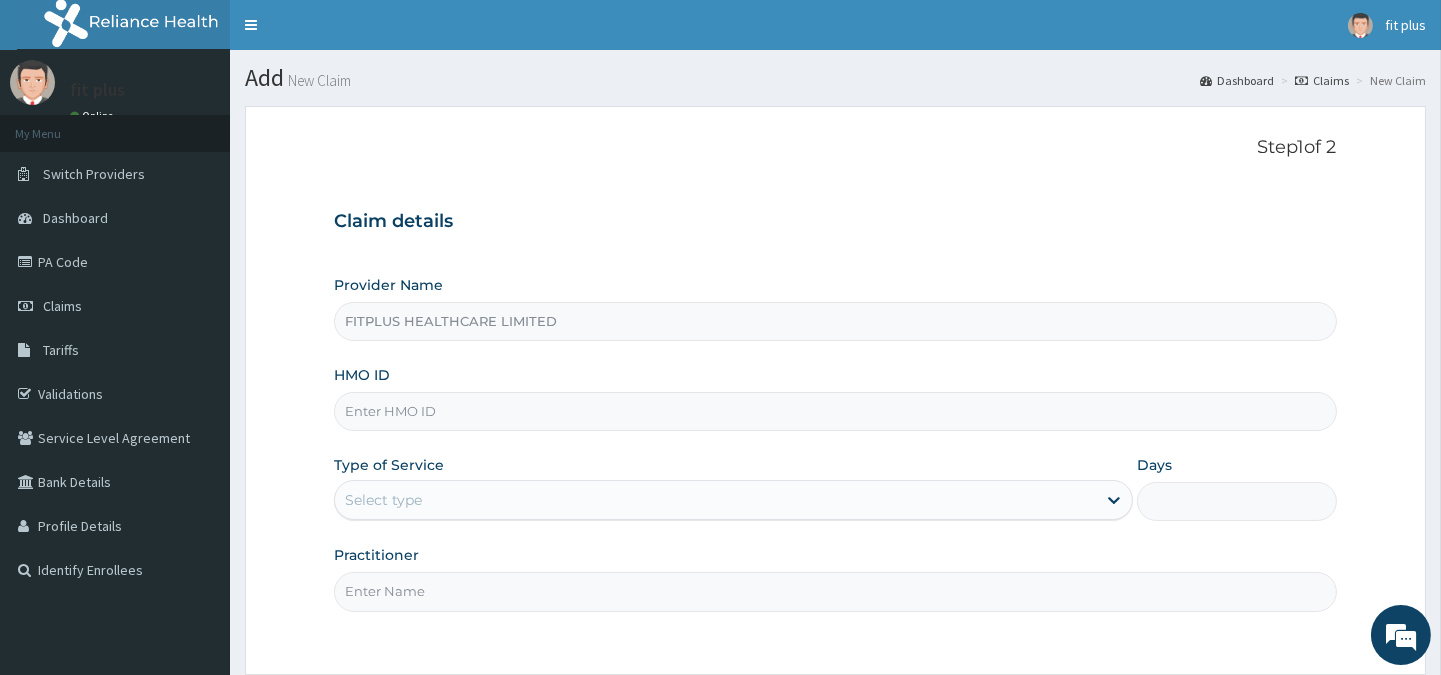 click on "HMO ID" at bounding box center [835, 411] 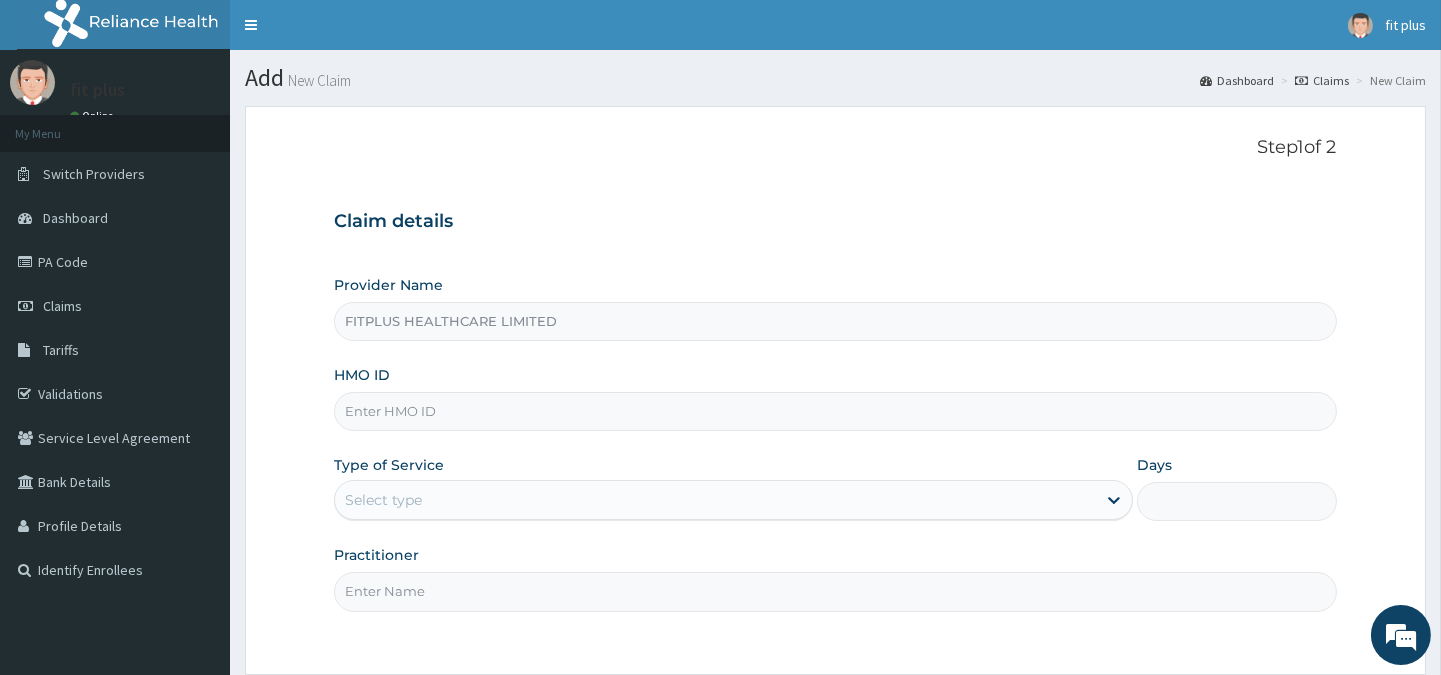 paste on "SLB/10840/F" 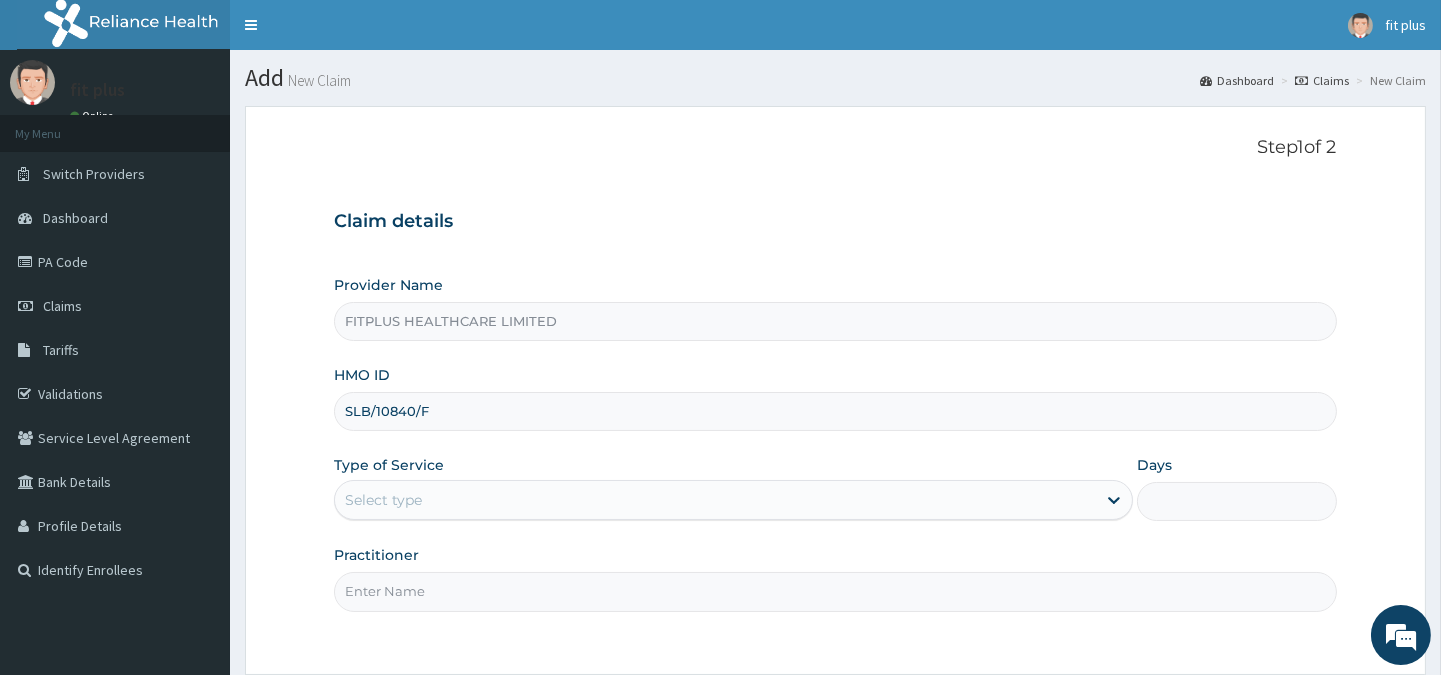 type on "SLB/10840/F" 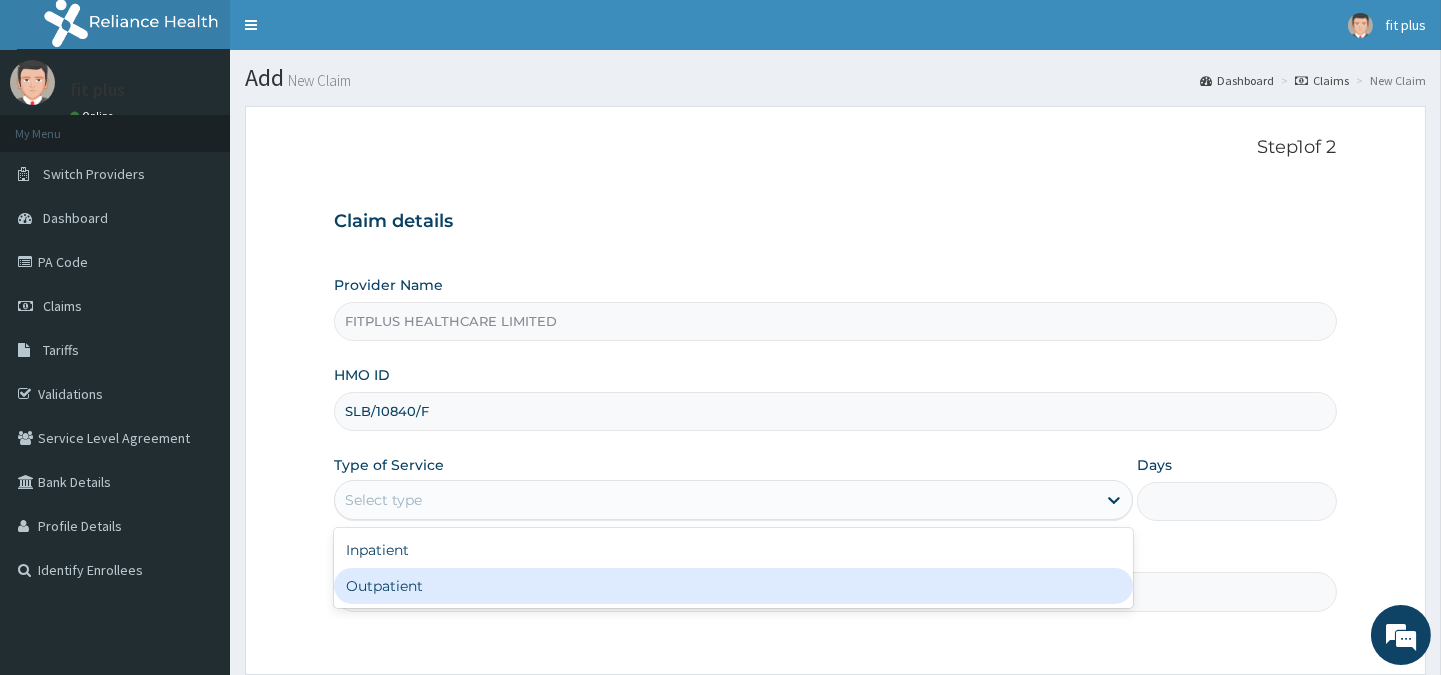 click on "Outpatient" at bounding box center [733, 586] 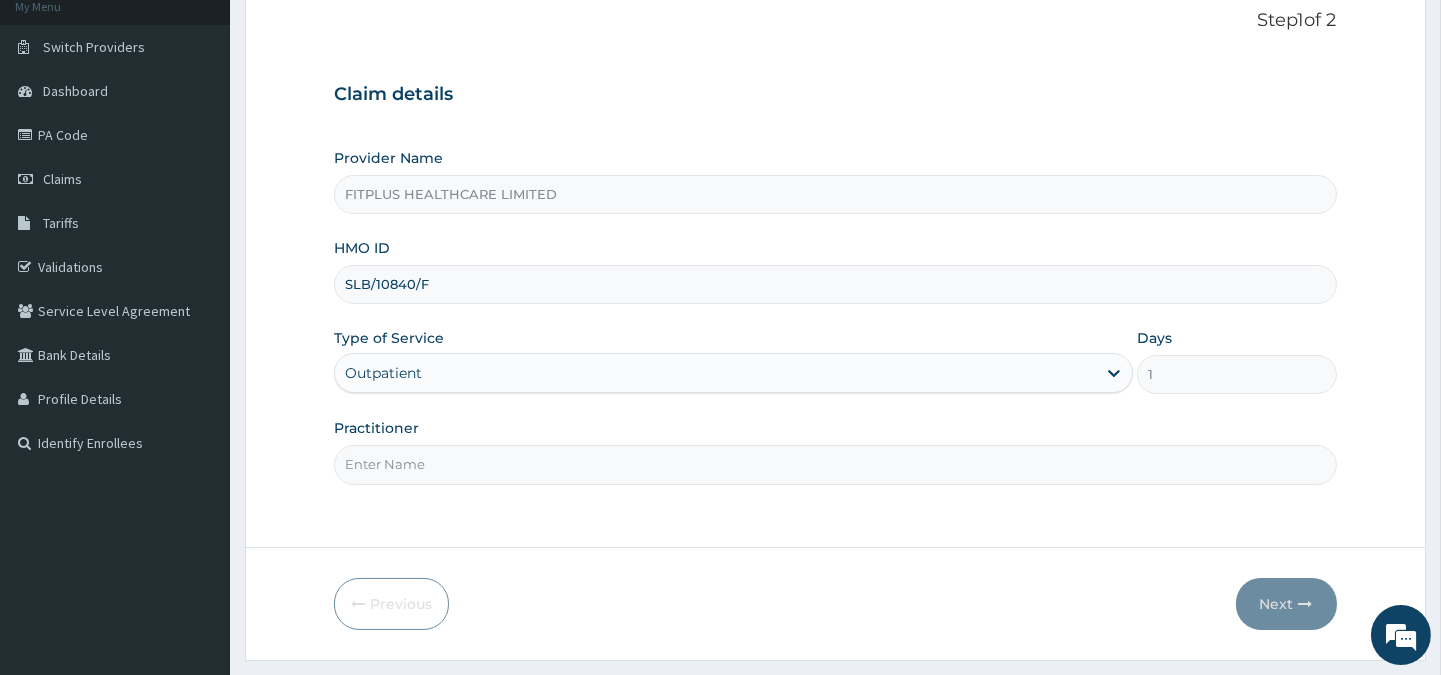 scroll, scrollTop: 178, scrollLeft: 0, axis: vertical 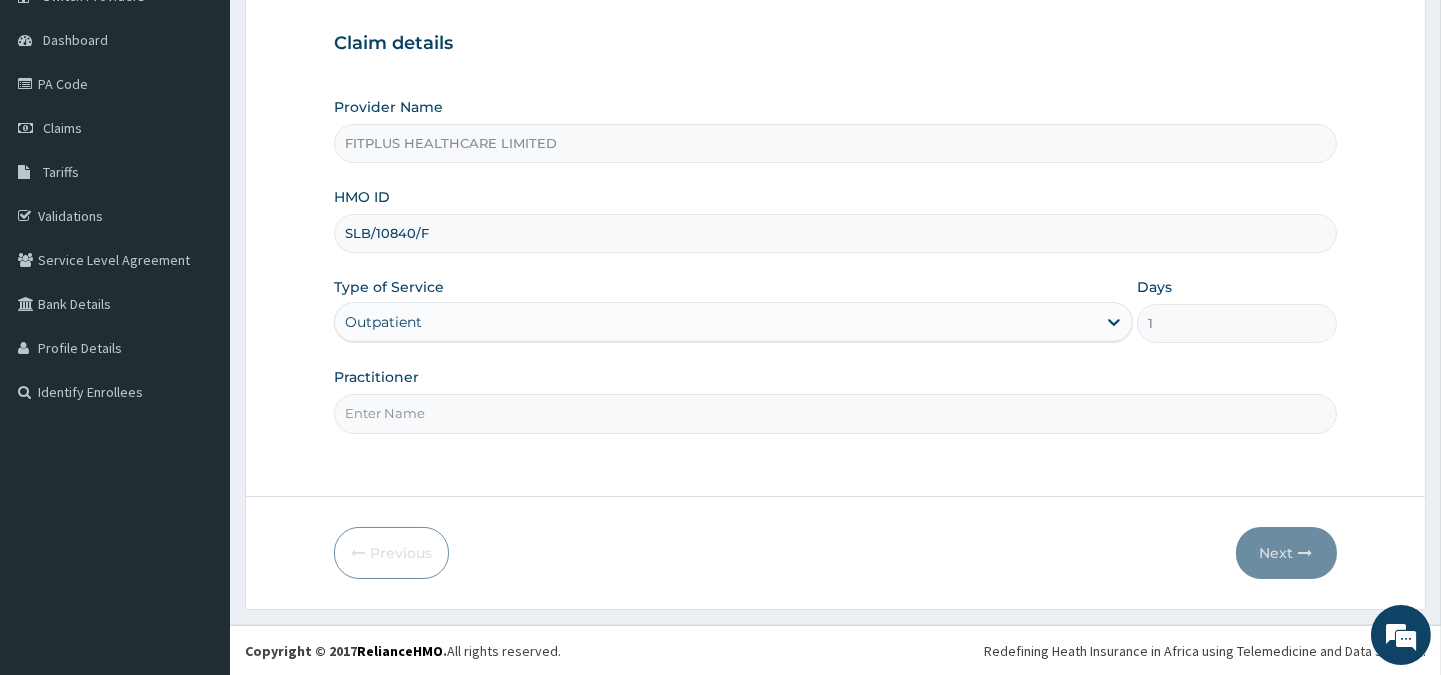 click on "Practitioner" at bounding box center (835, 413) 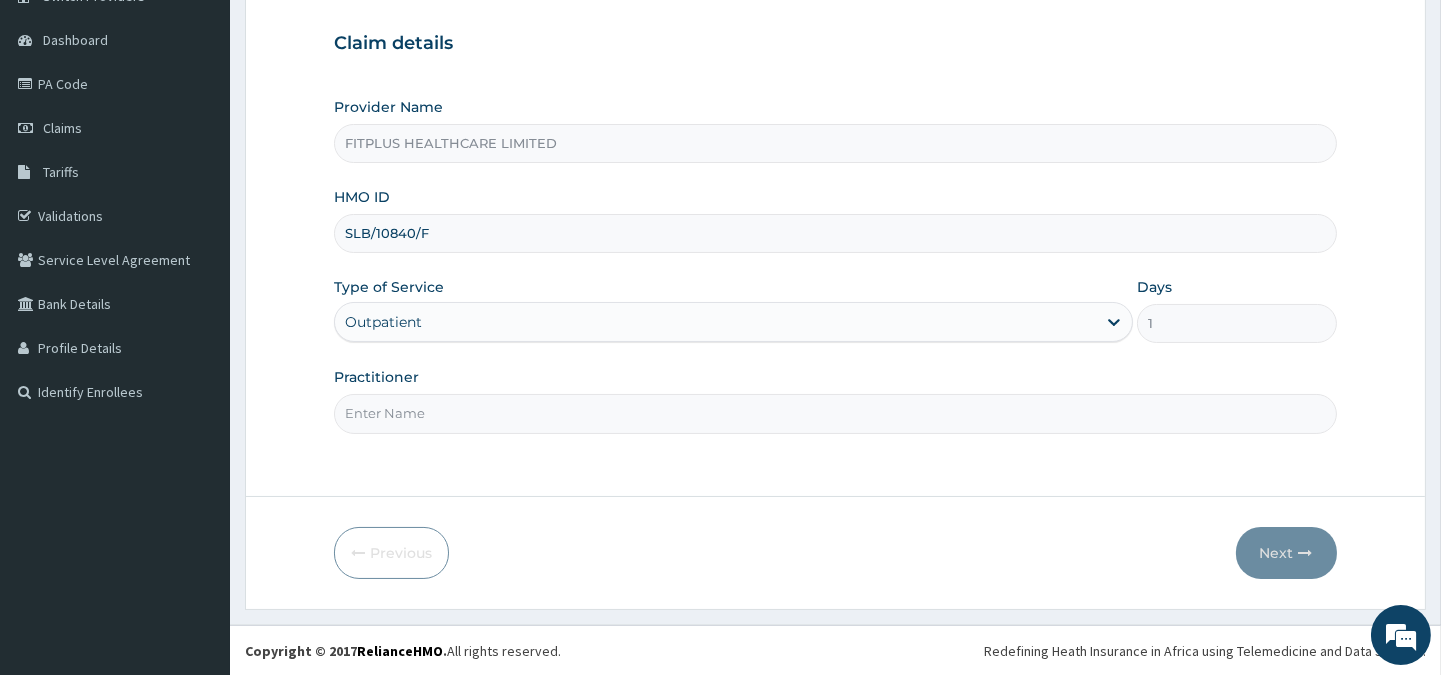scroll, scrollTop: 0, scrollLeft: 0, axis: both 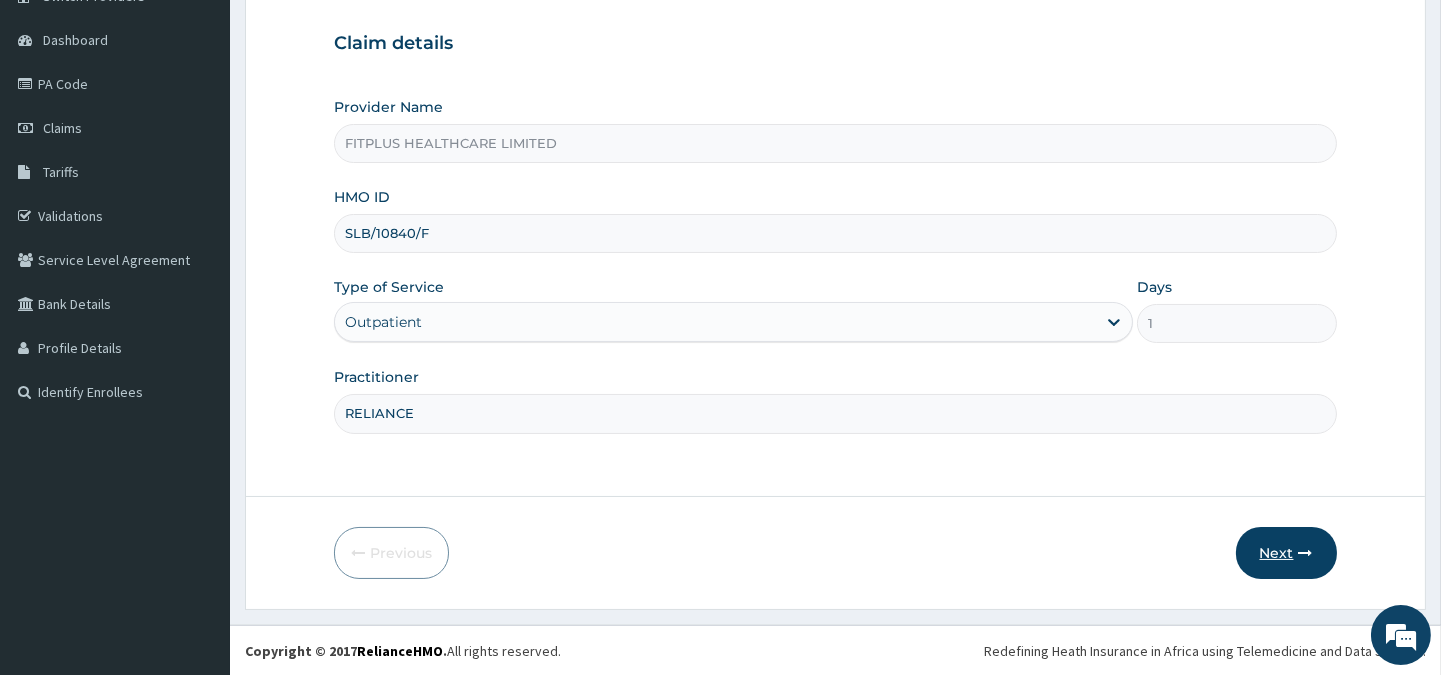 click on "Next" at bounding box center (1286, 553) 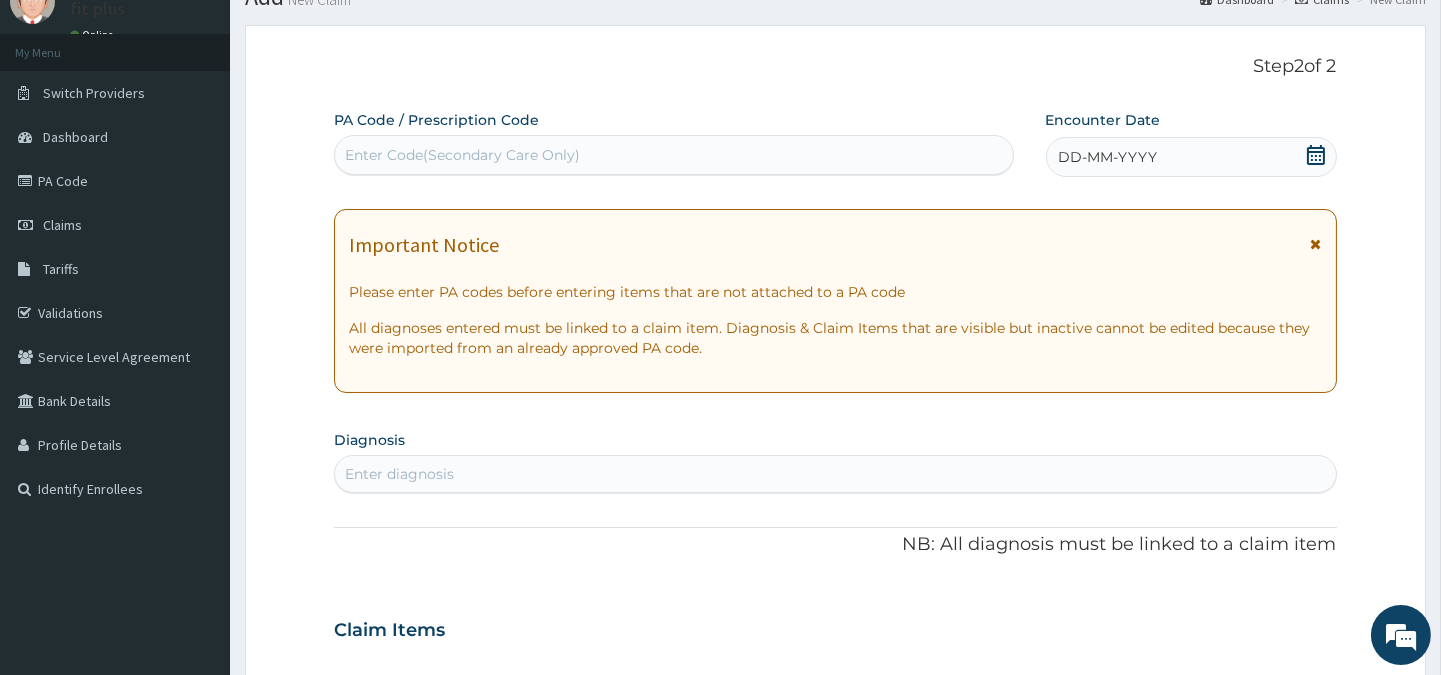 scroll, scrollTop: 67, scrollLeft: 0, axis: vertical 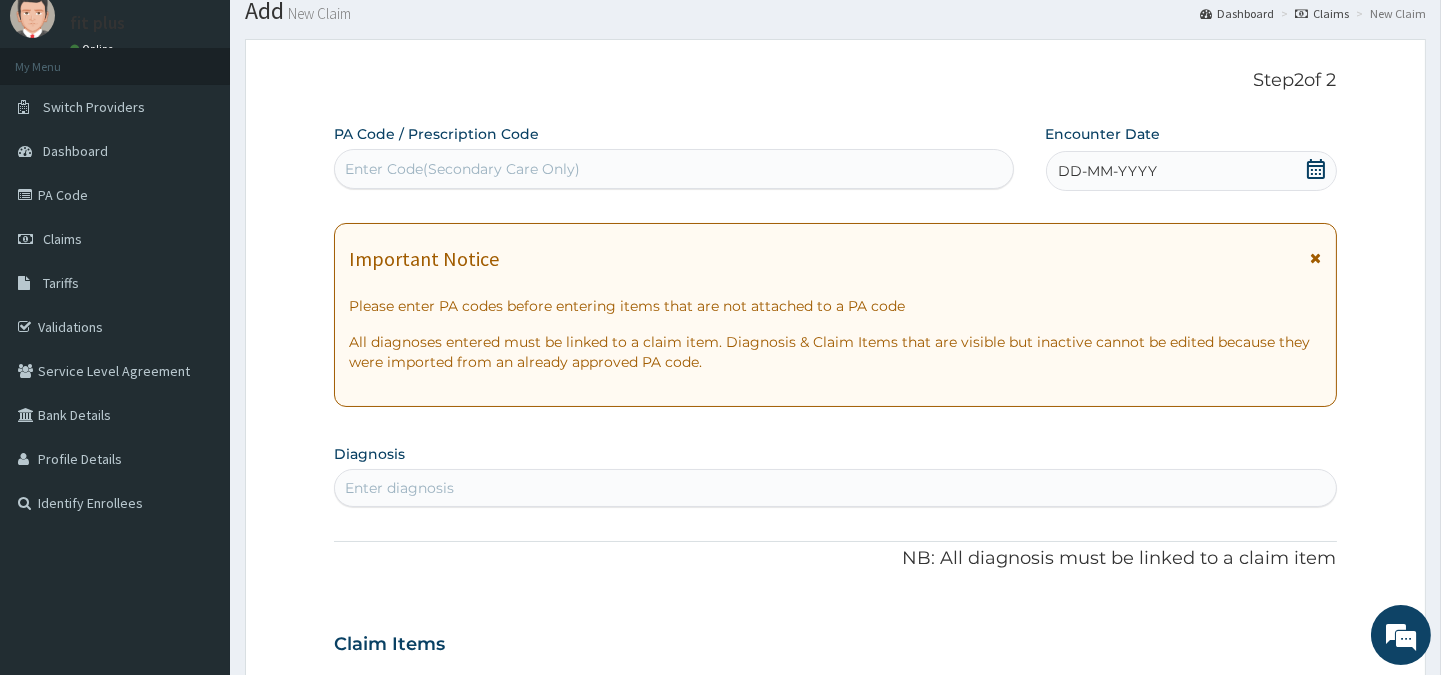 click on "Enter Code(Secondary Care Only)" at bounding box center [462, 169] 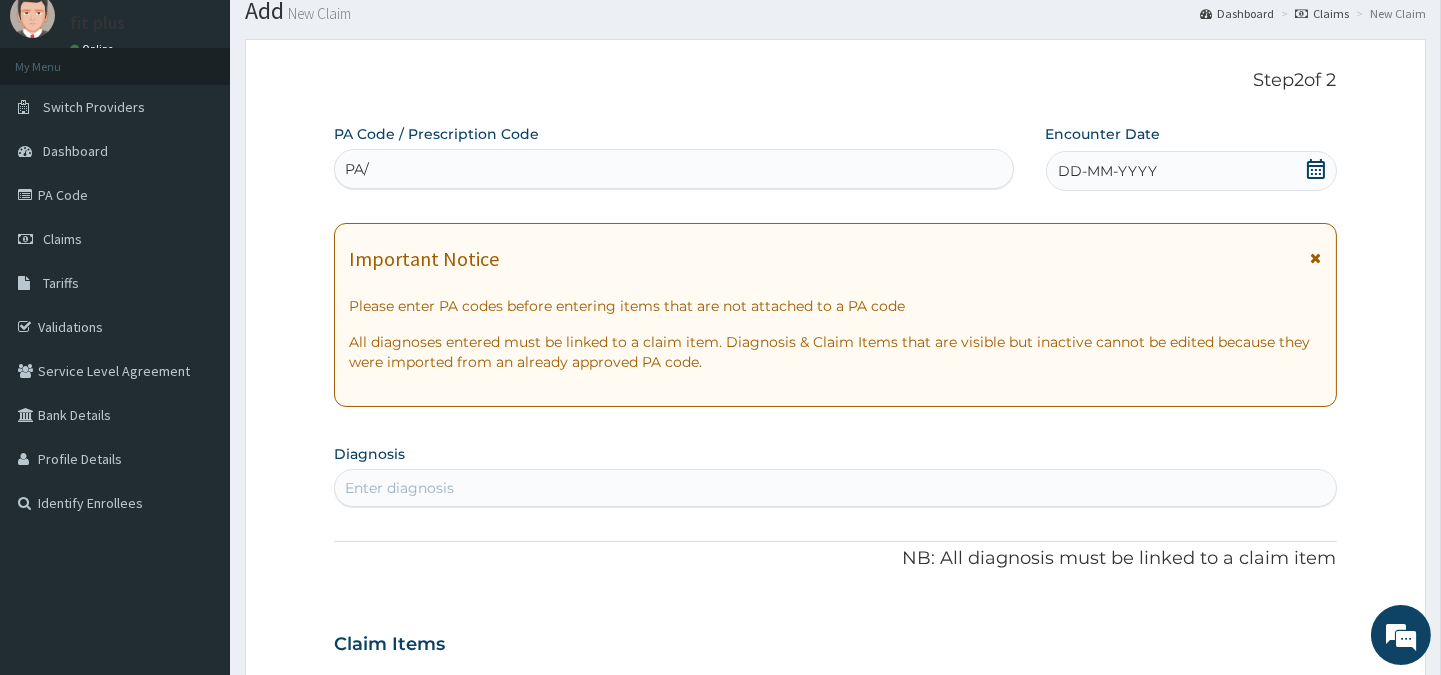 type on "PA/" 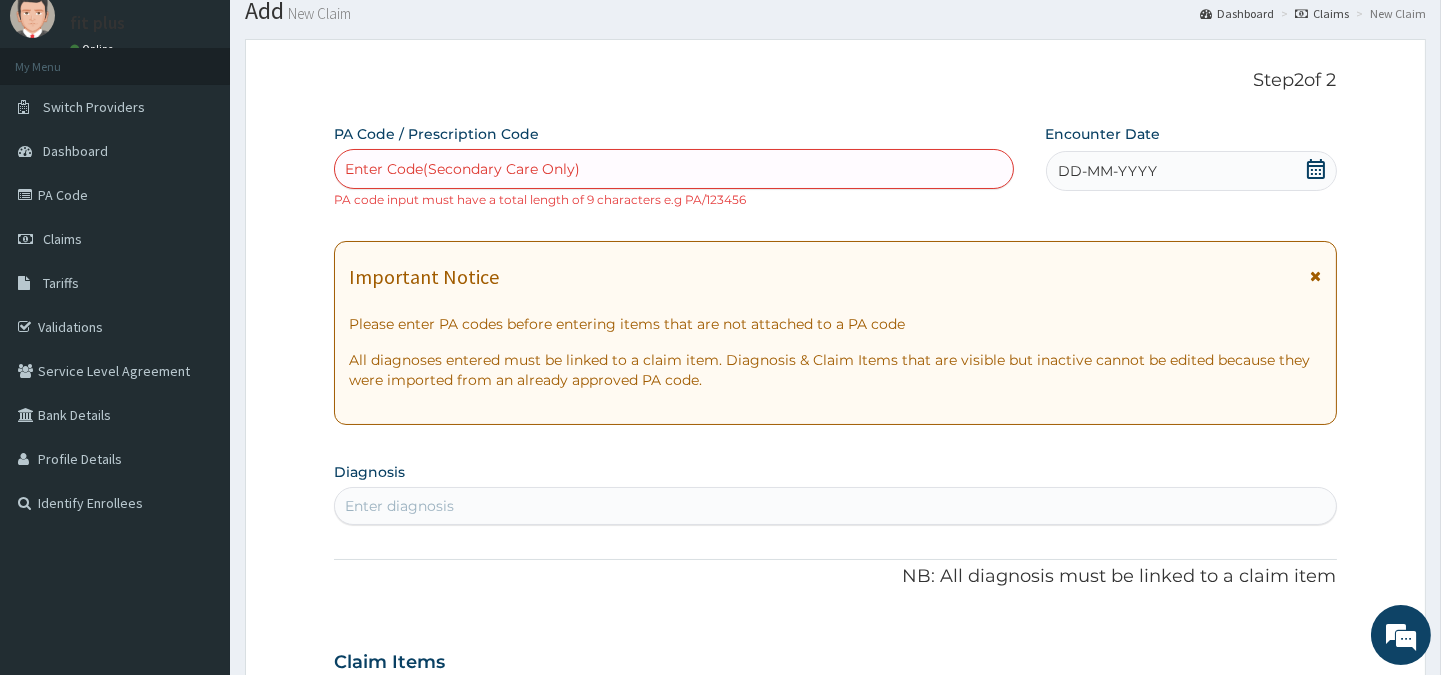 drag, startPoint x: 320, startPoint y: 94, endPoint x: 336, endPoint y: 100, distance: 17.088007 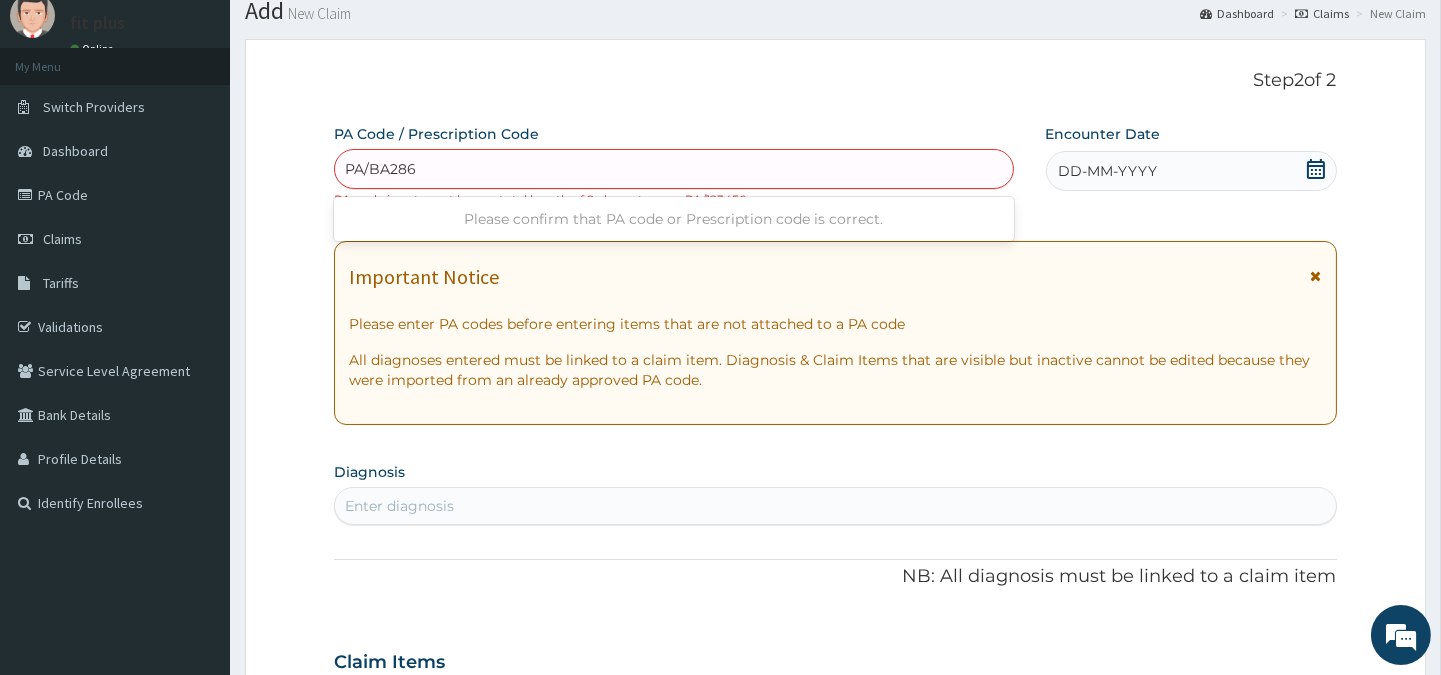 type on "PA/BA2866" 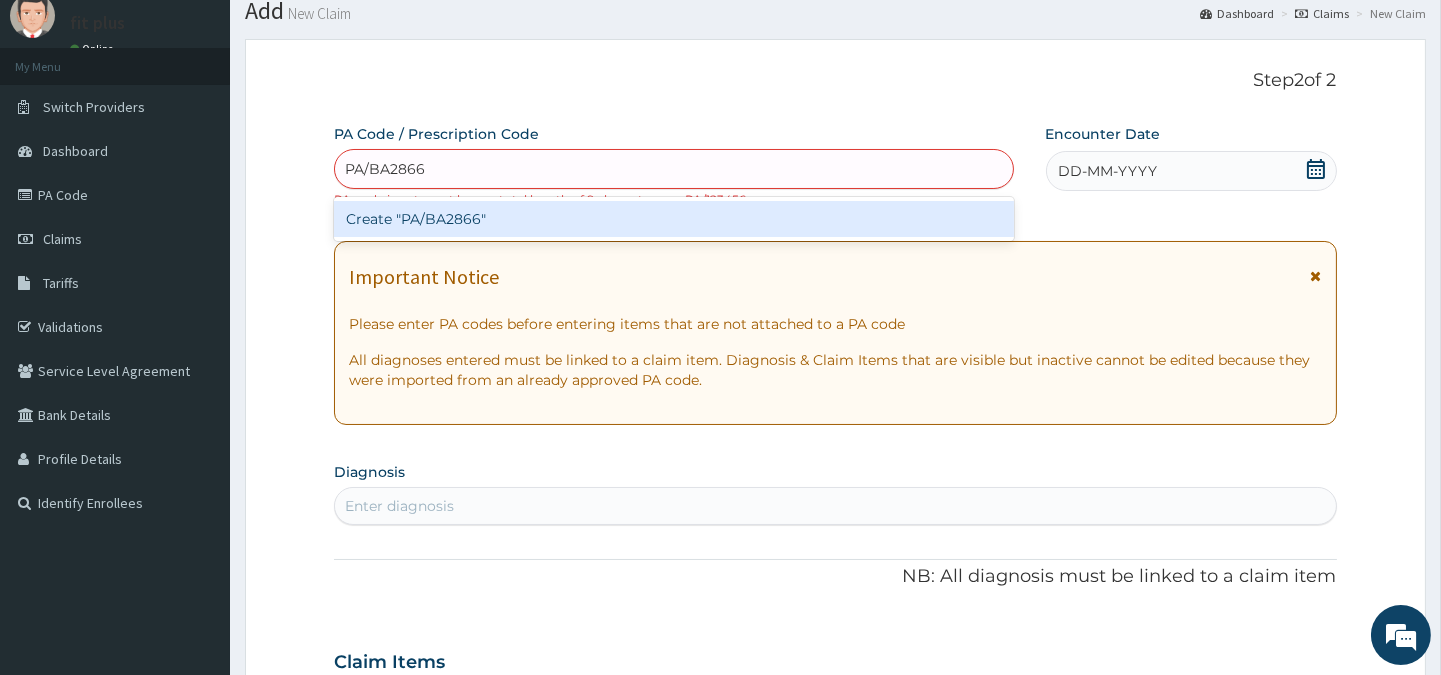 click on "Create "PA/BA2866"" at bounding box center (673, 219) 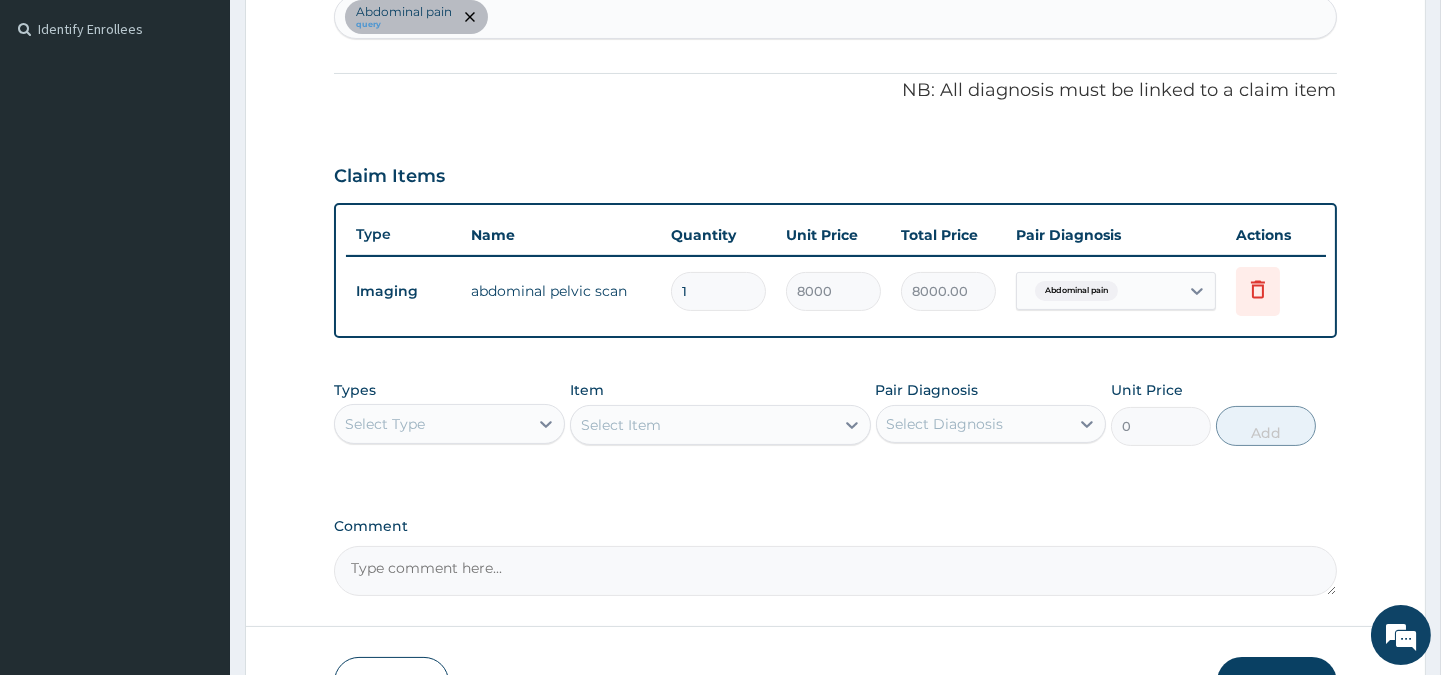 scroll, scrollTop: 623, scrollLeft: 0, axis: vertical 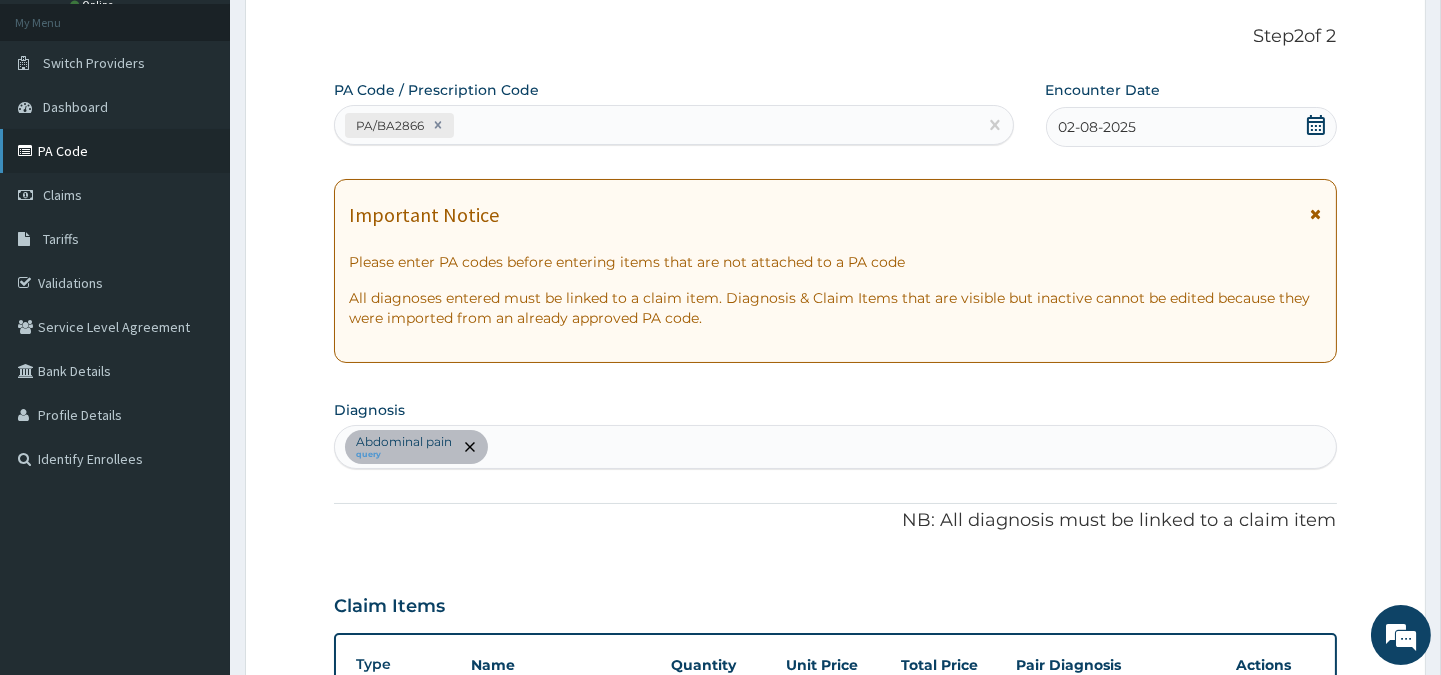 click on "PA Code" at bounding box center (115, 151) 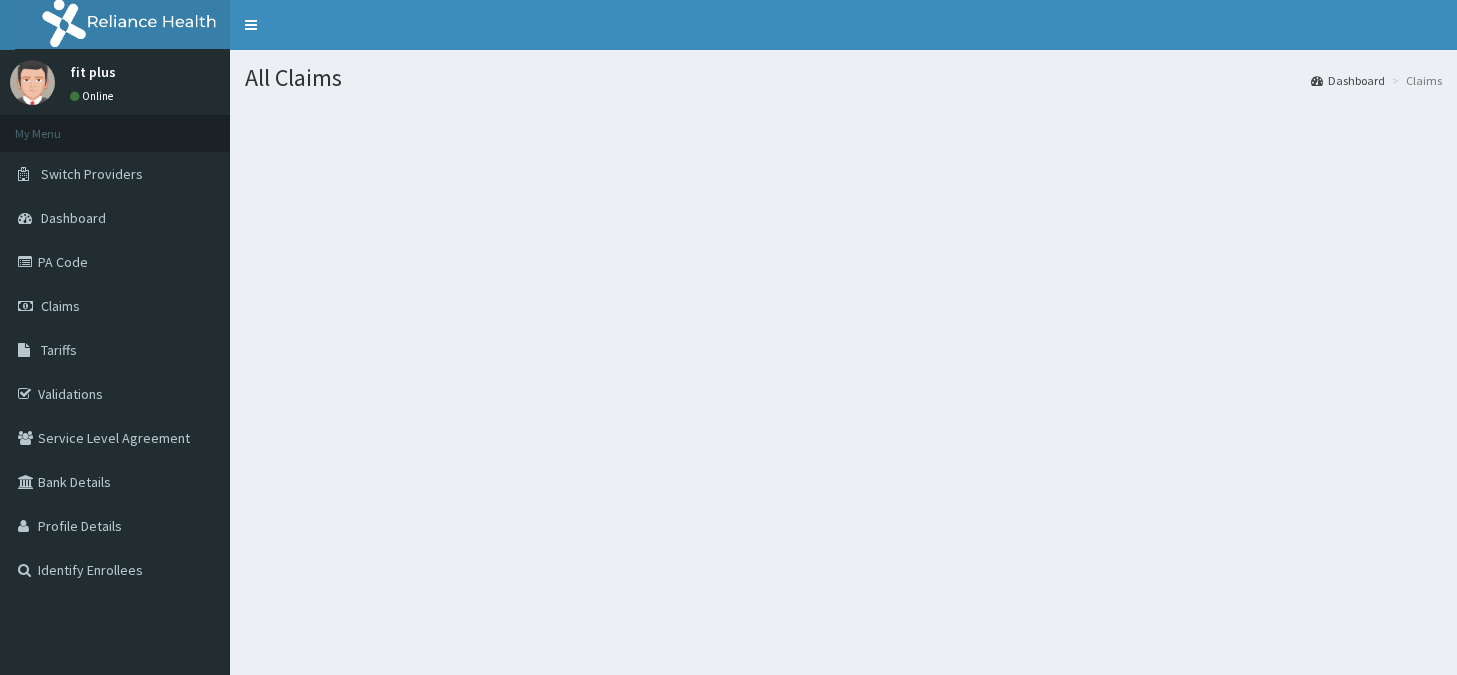 scroll, scrollTop: 0, scrollLeft: 0, axis: both 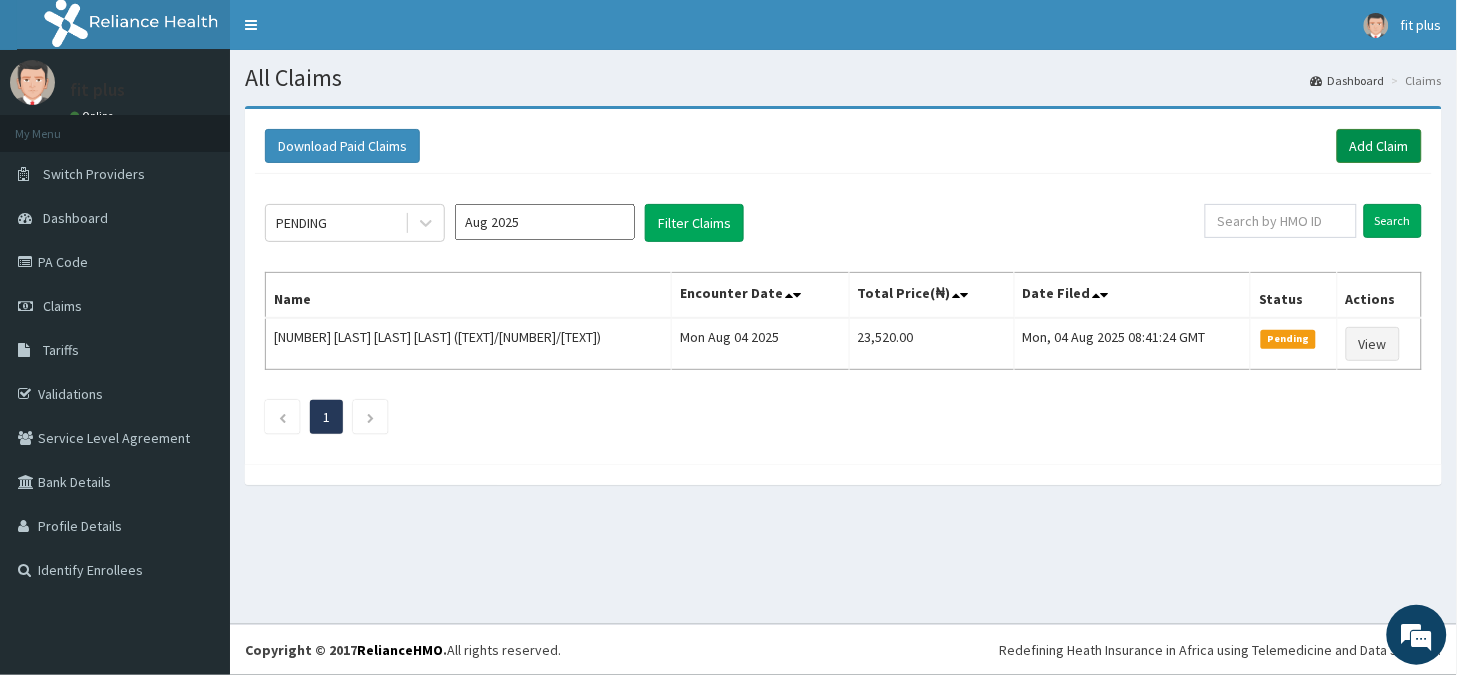 click on "Add Claim" at bounding box center (1379, 146) 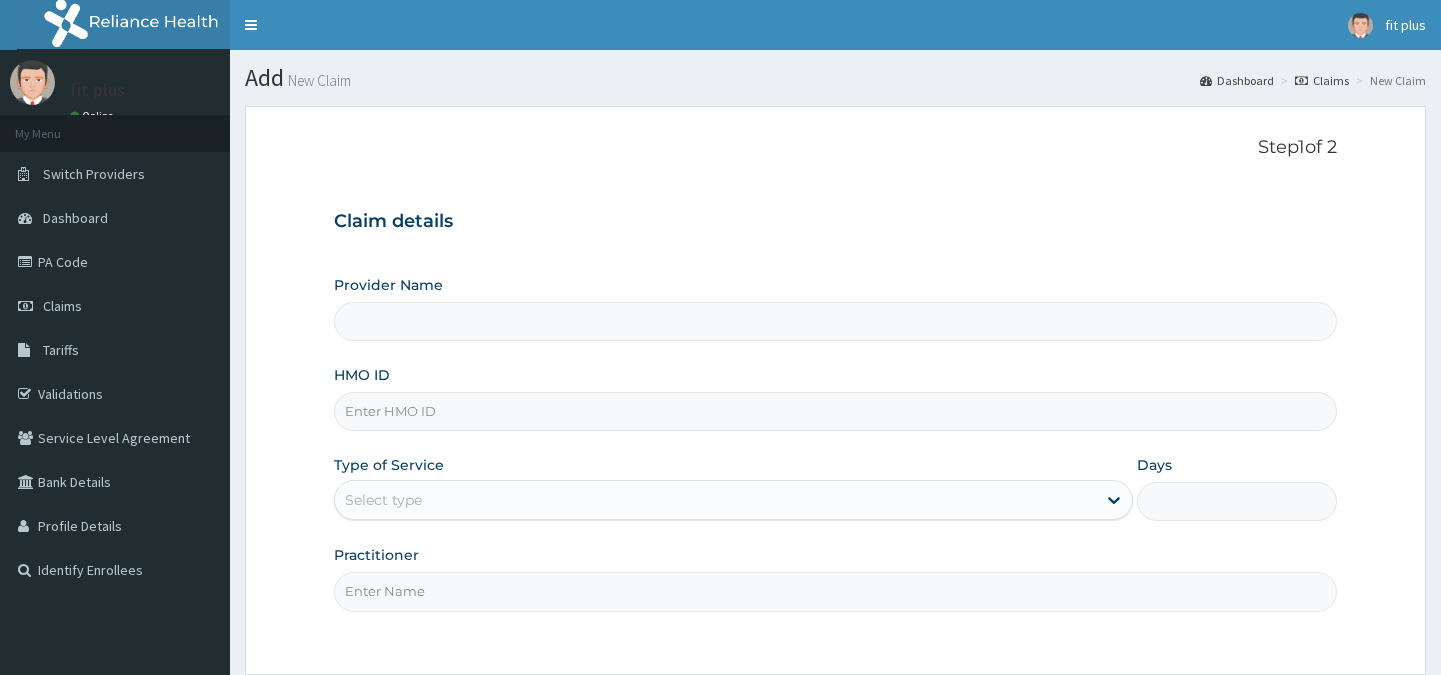 scroll, scrollTop: 0, scrollLeft: 0, axis: both 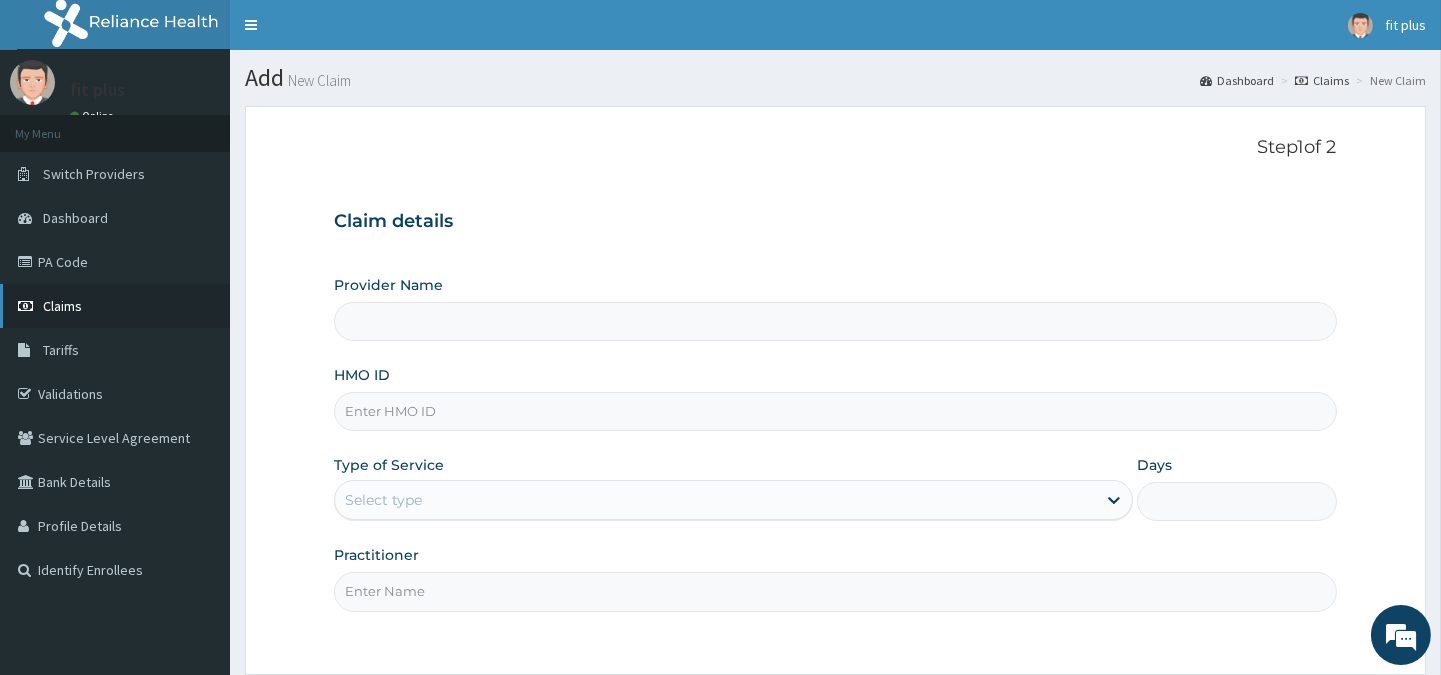 click on "Claims" at bounding box center (62, 306) 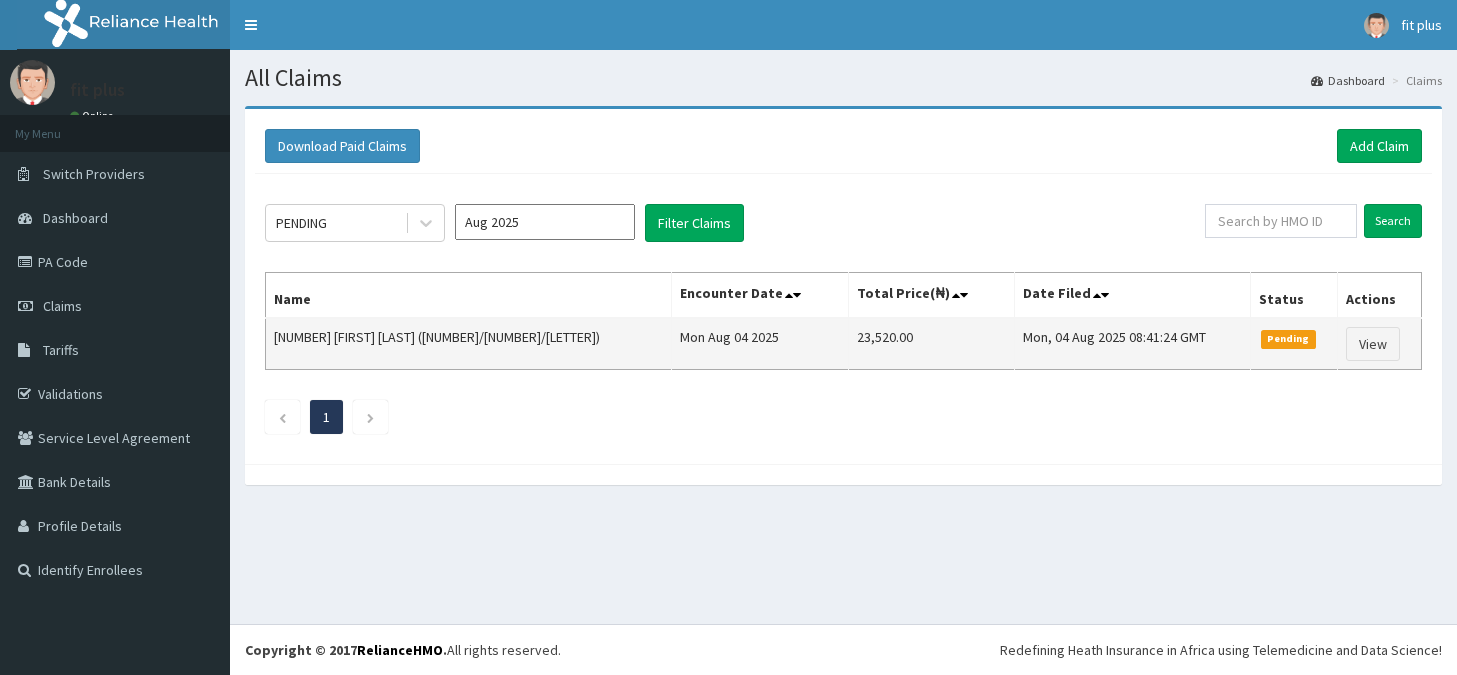 scroll, scrollTop: 0, scrollLeft: 0, axis: both 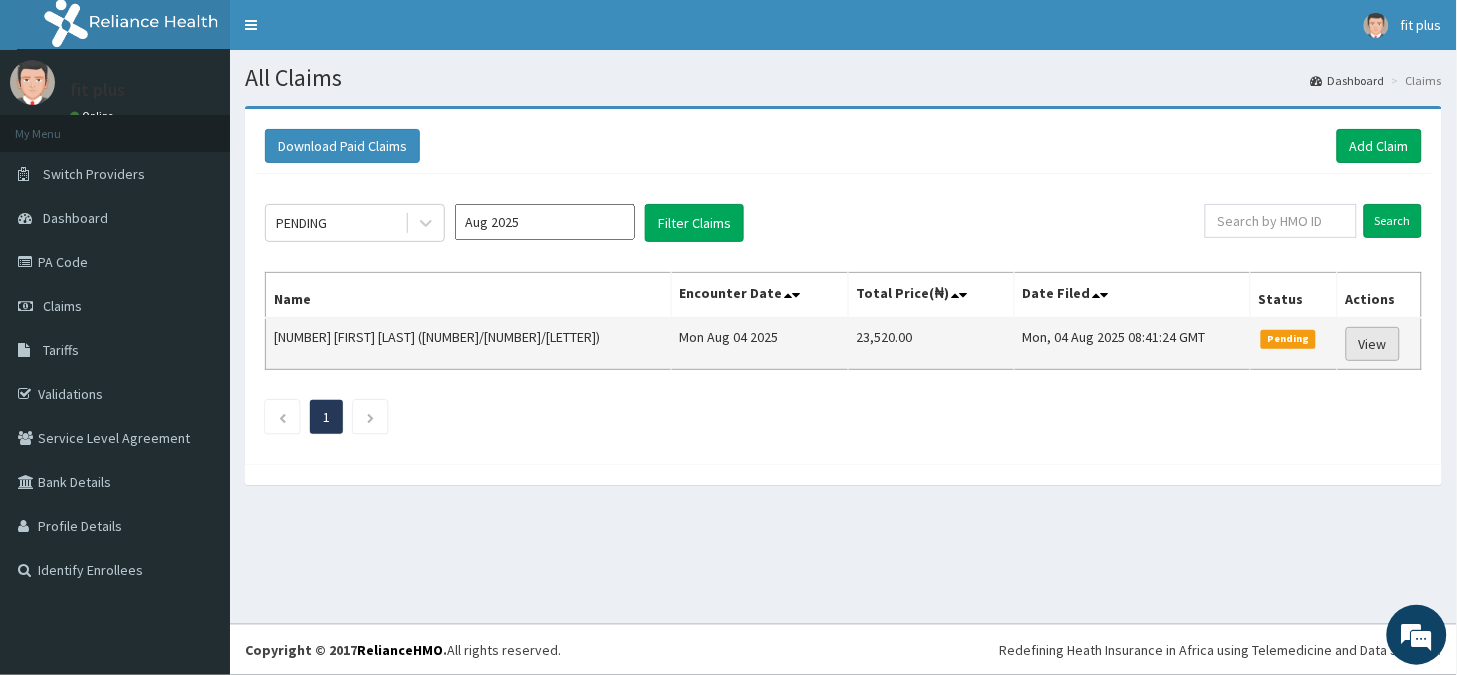 click on "View" at bounding box center [1373, 344] 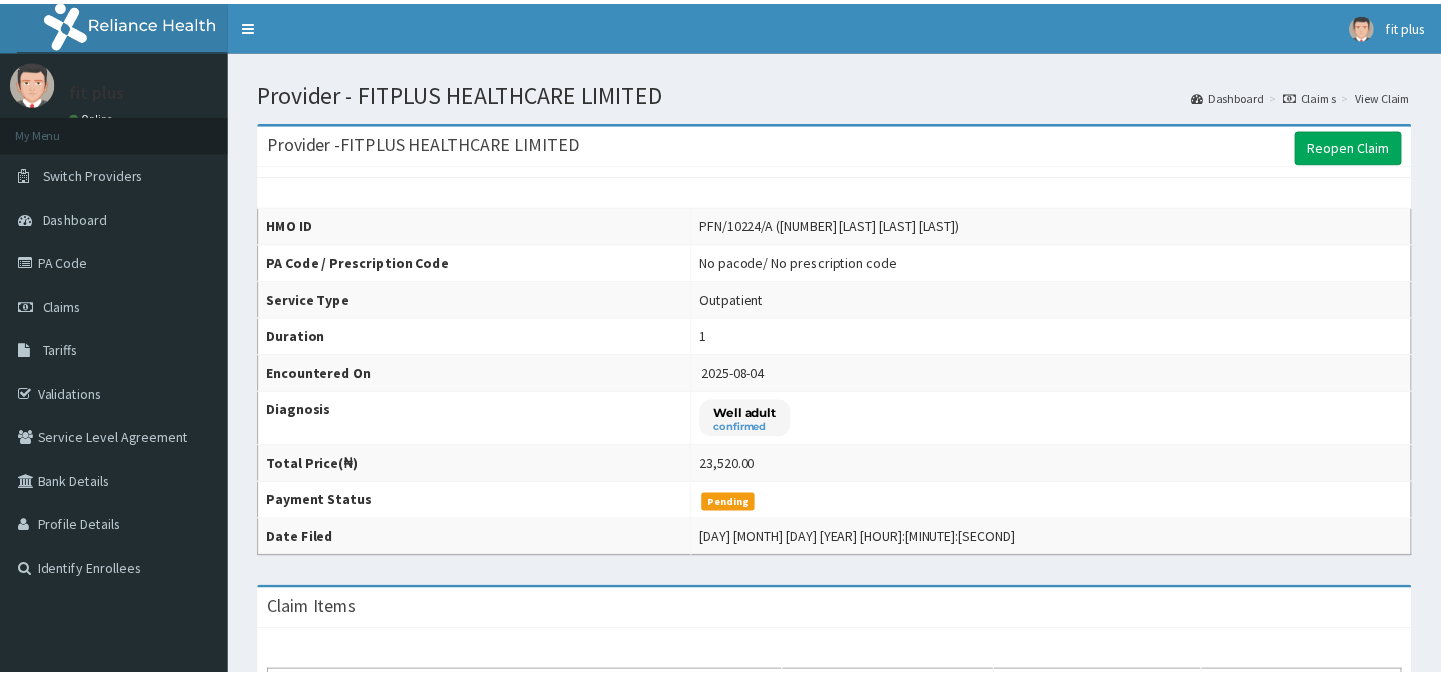 scroll, scrollTop: 0, scrollLeft: 0, axis: both 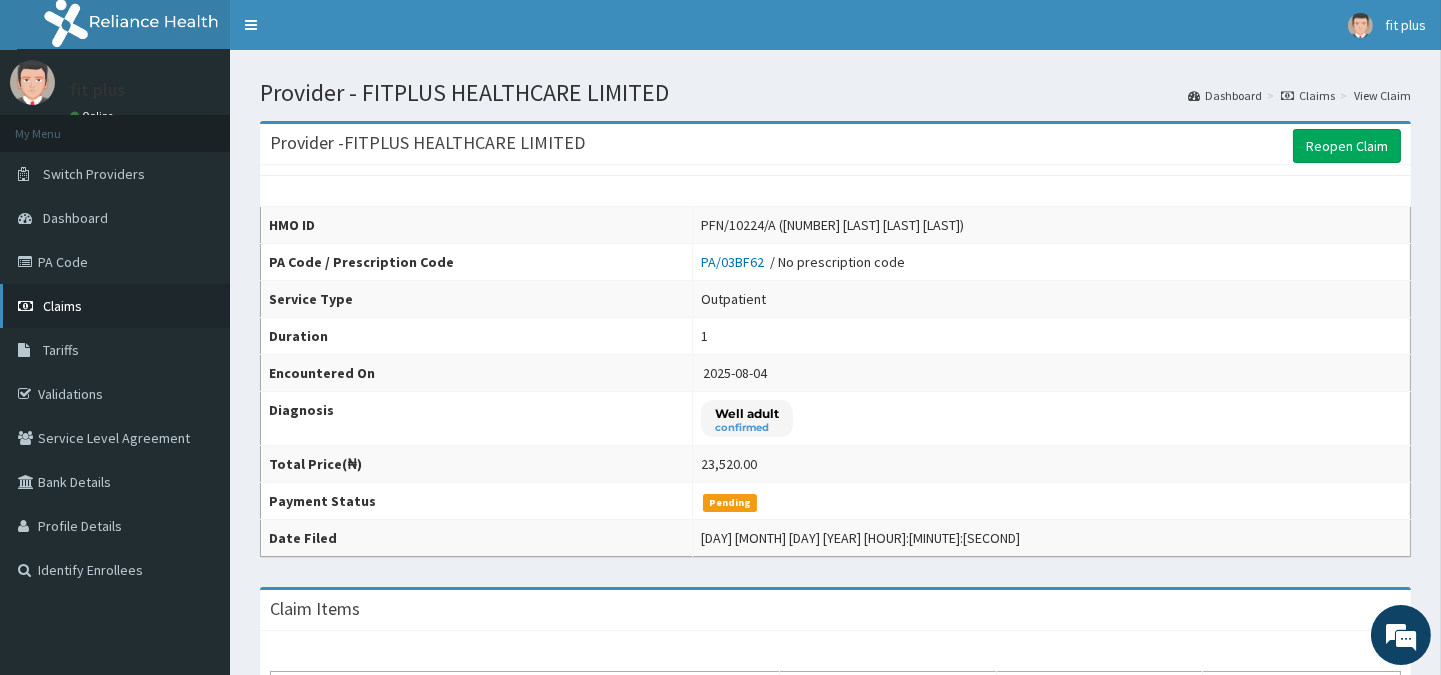 click on "Claims" at bounding box center (115, 306) 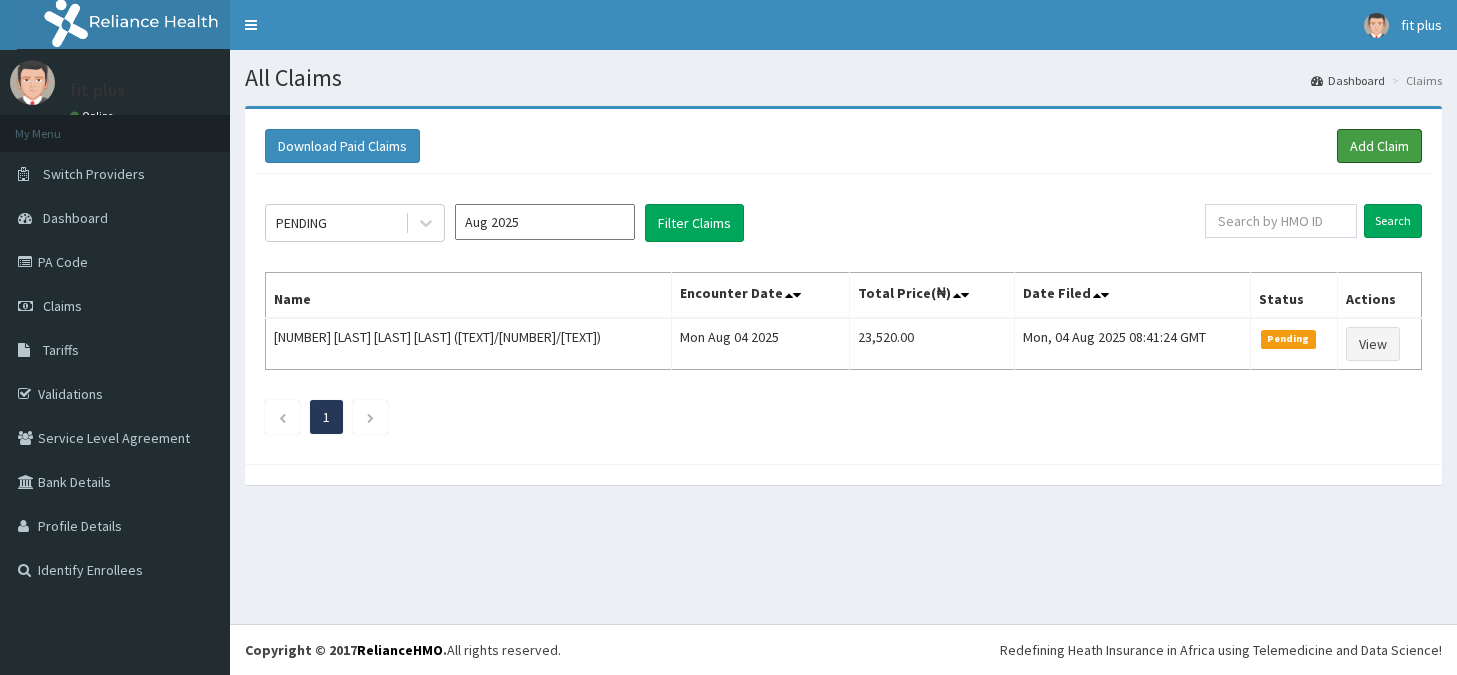 click on "Add Claim" at bounding box center (1379, 146) 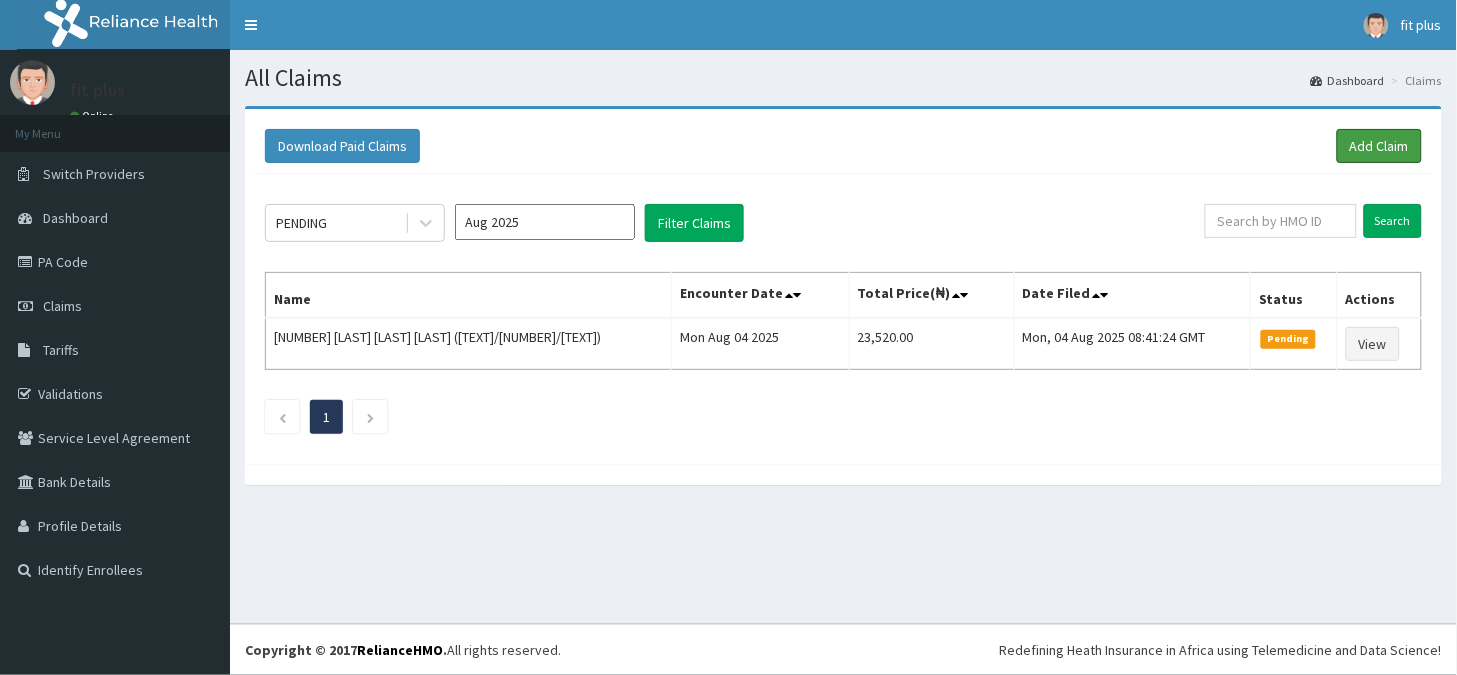 scroll, scrollTop: 0, scrollLeft: 0, axis: both 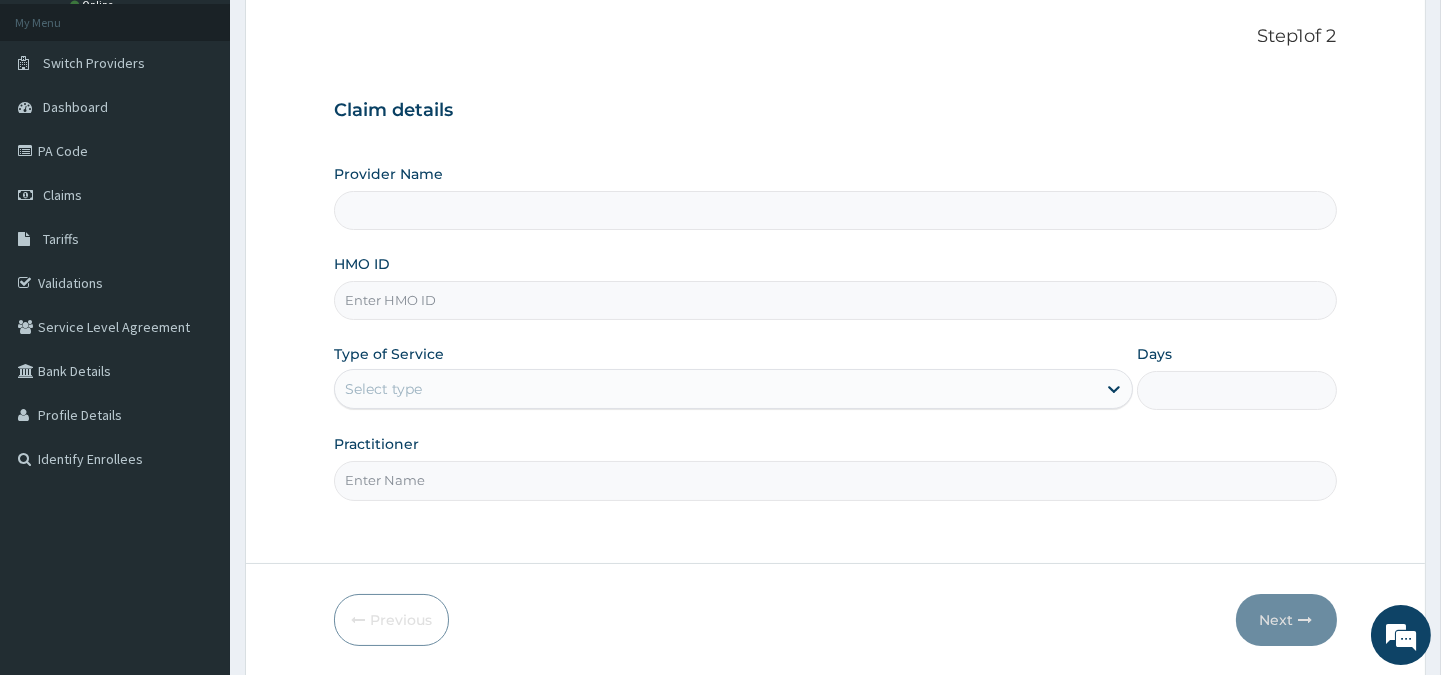 type on "FITPLUS HEALTHCARE LIMITED" 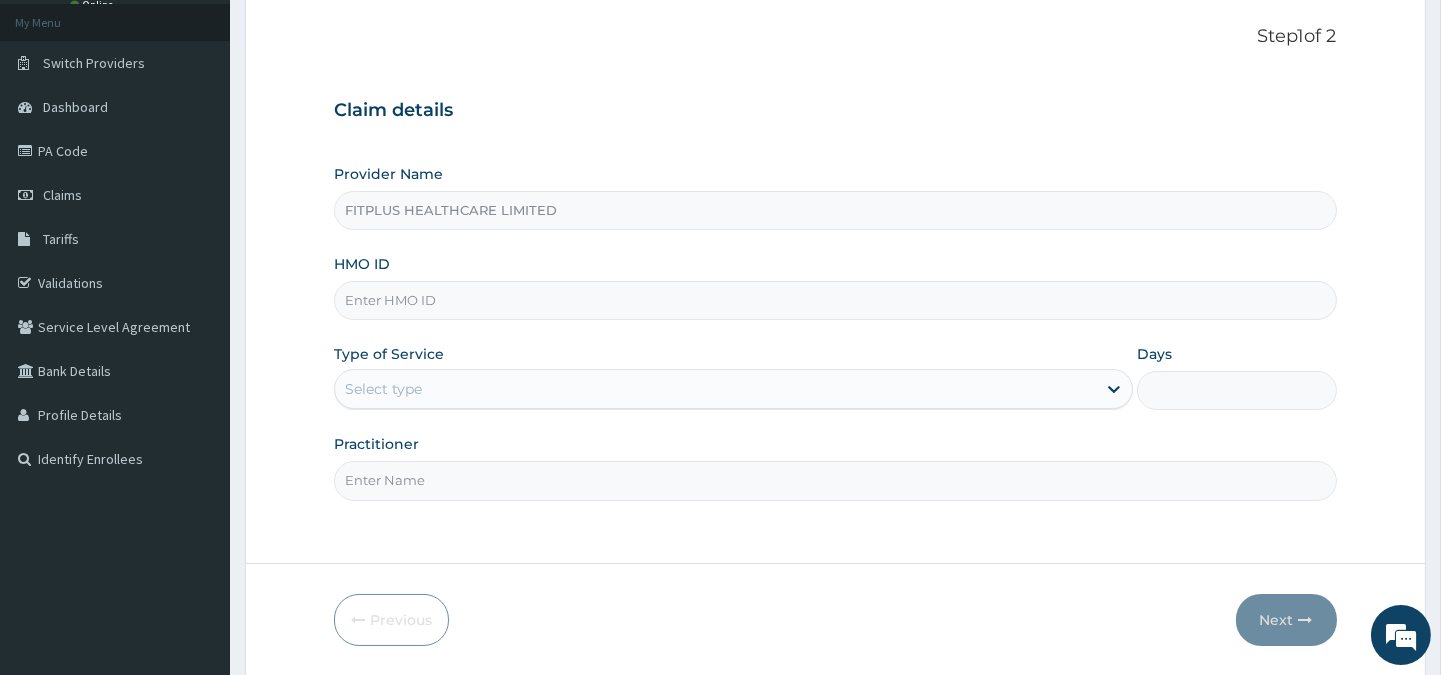 click on "HMO ID" at bounding box center [835, 300] 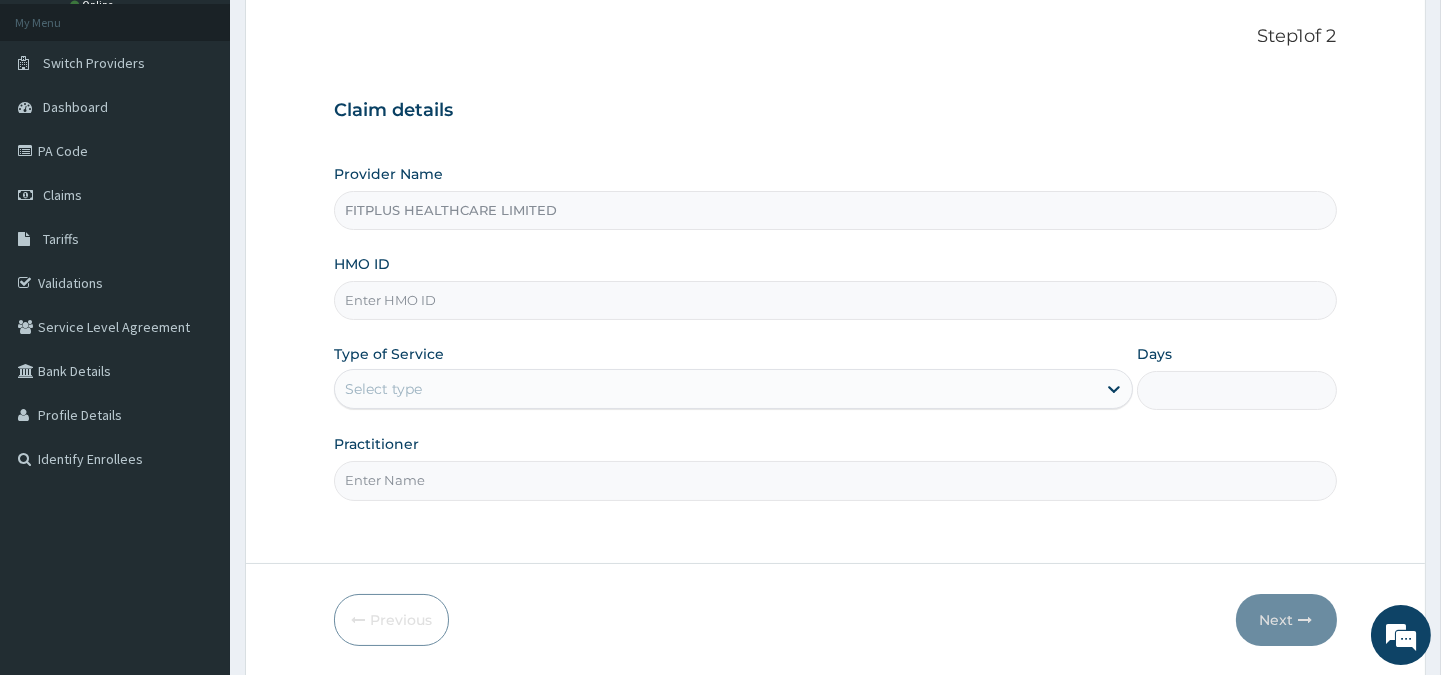 paste on "PA/BA2866" 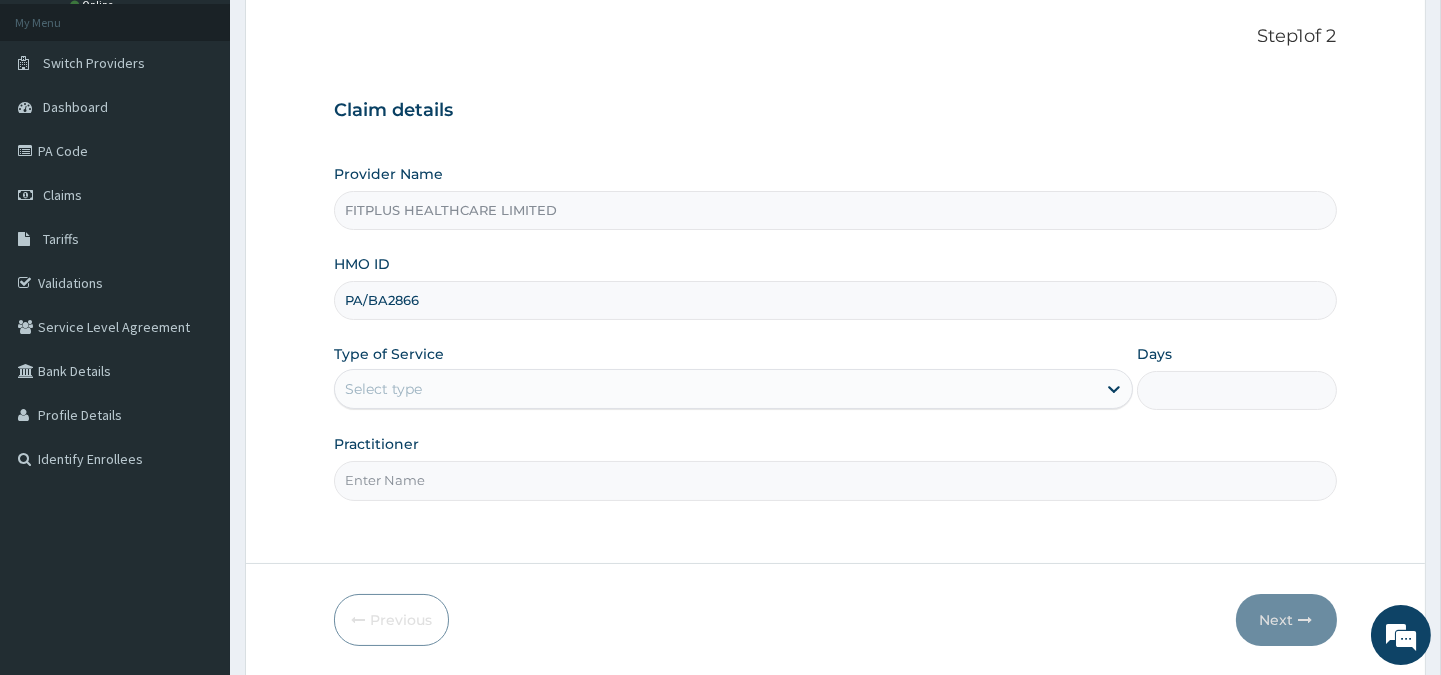 type on "PA/BA2866" 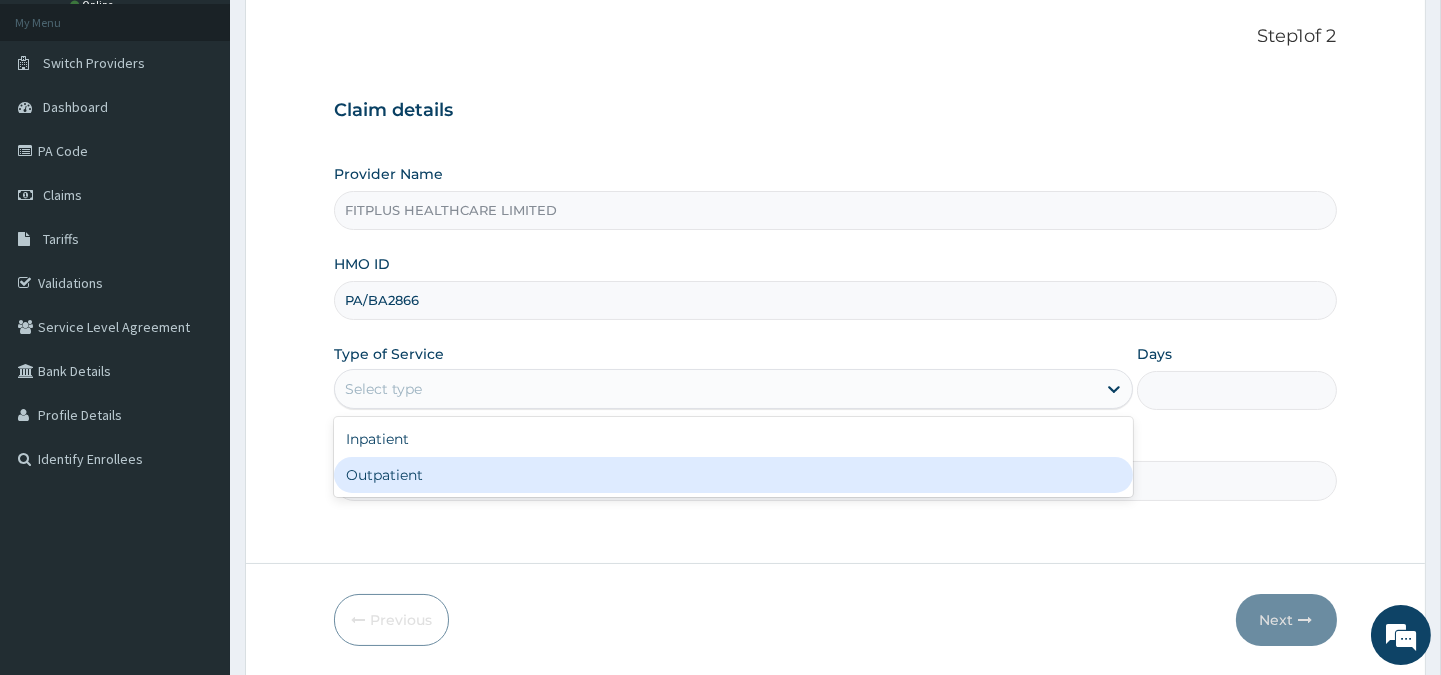 click on "Outpatient" at bounding box center (733, 475) 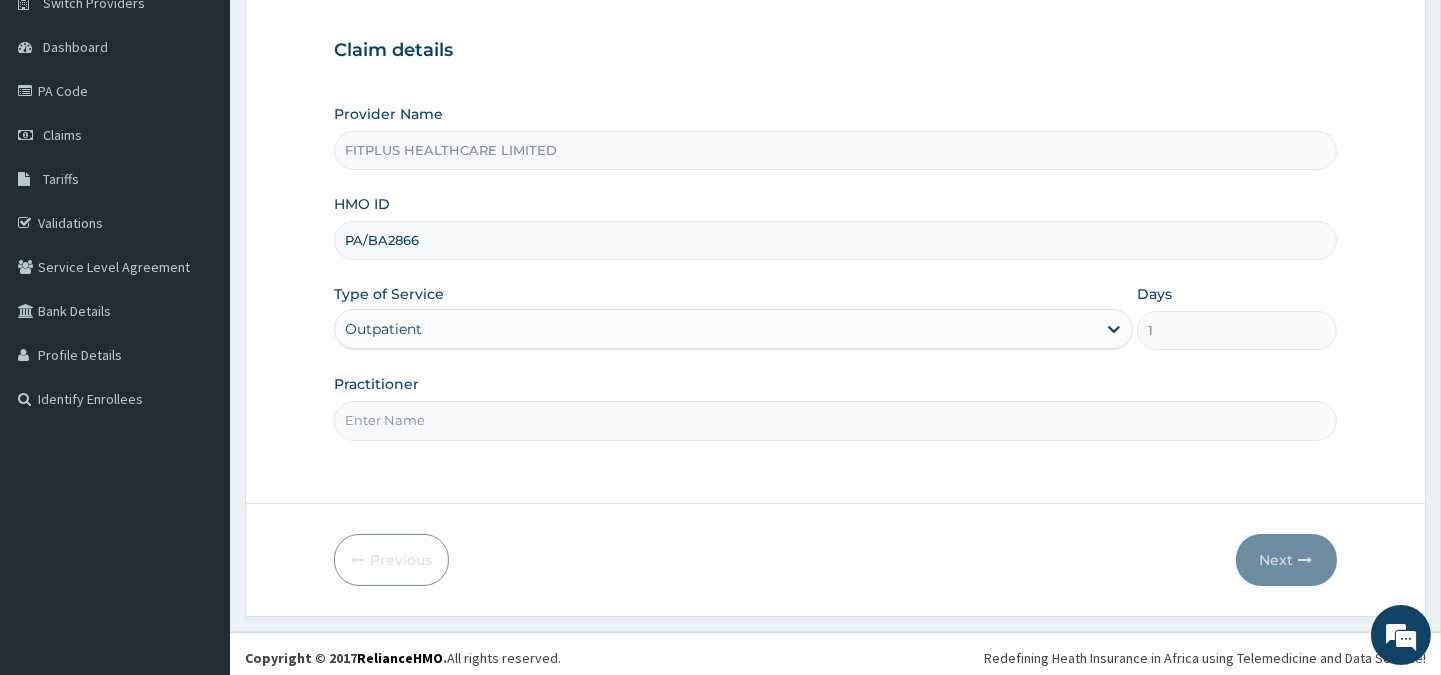 scroll, scrollTop: 178, scrollLeft: 0, axis: vertical 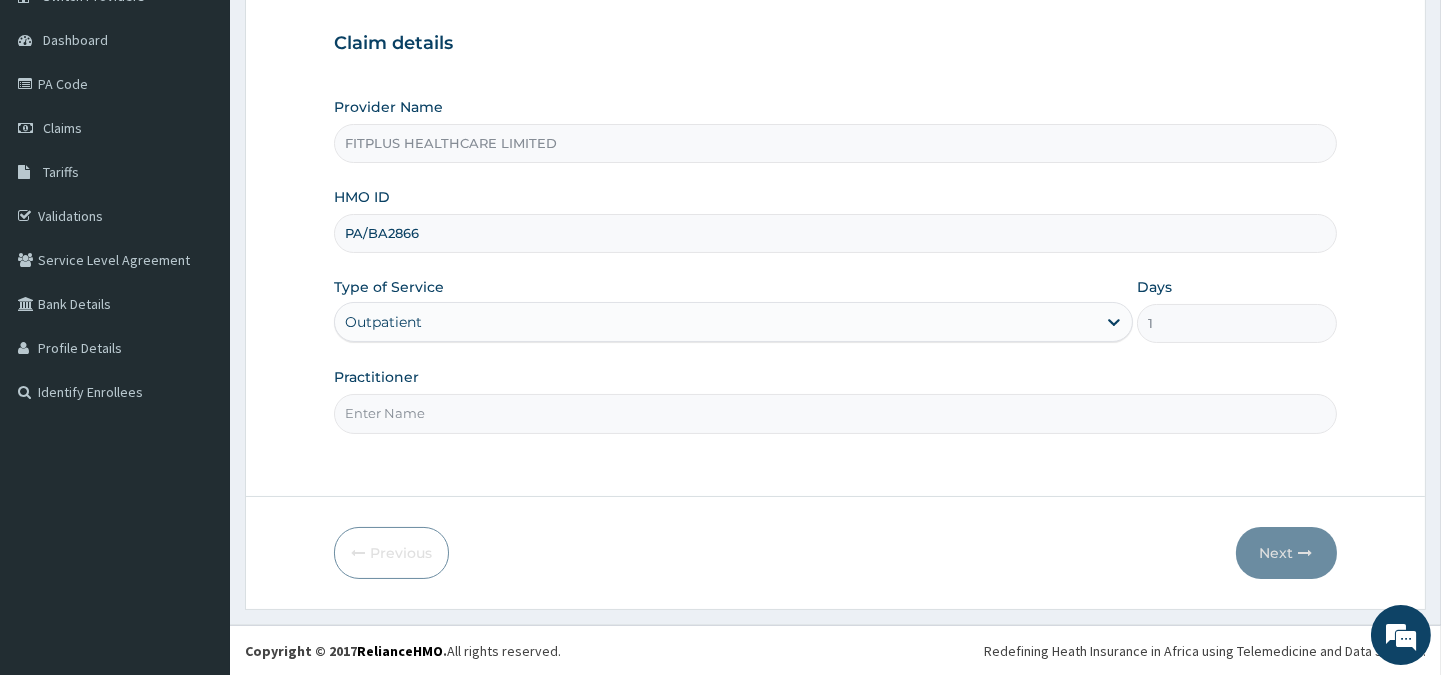 drag, startPoint x: 501, startPoint y: 414, endPoint x: 507, endPoint y: 427, distance: 14.3178215 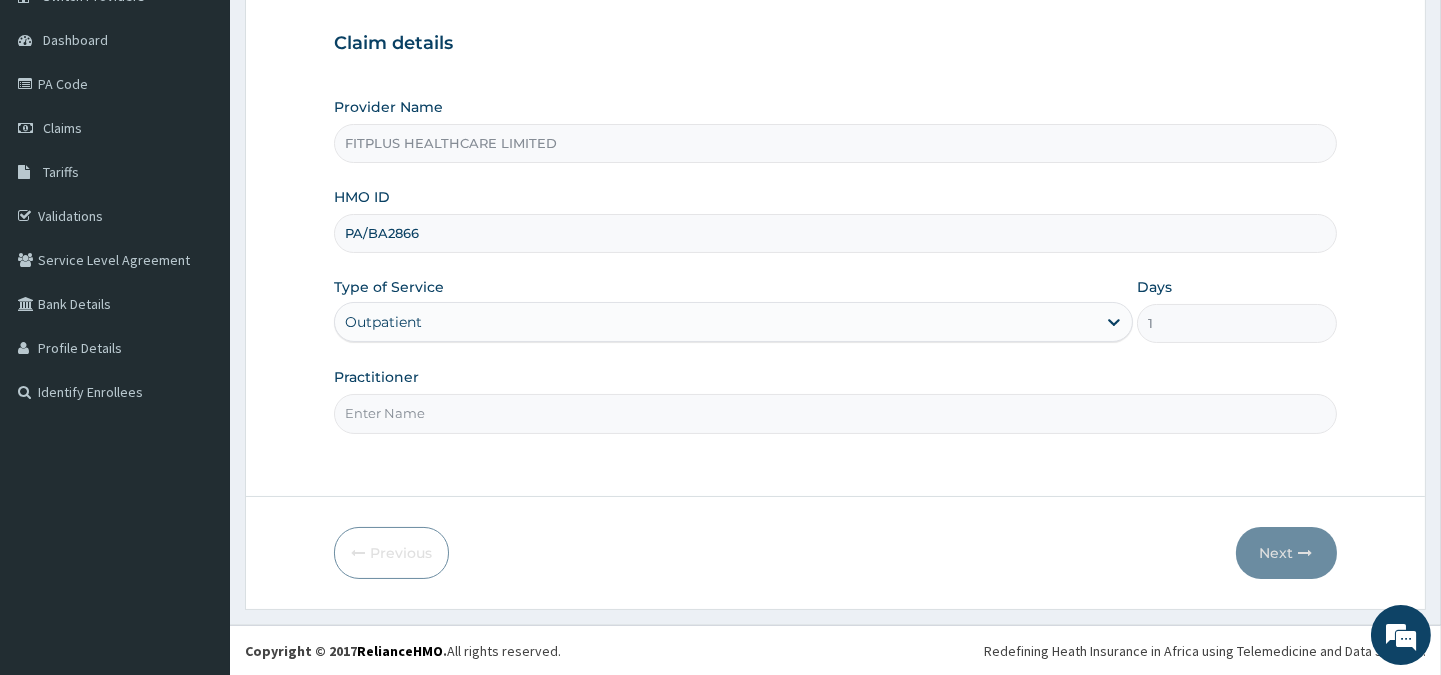 type on "RELIANCE" 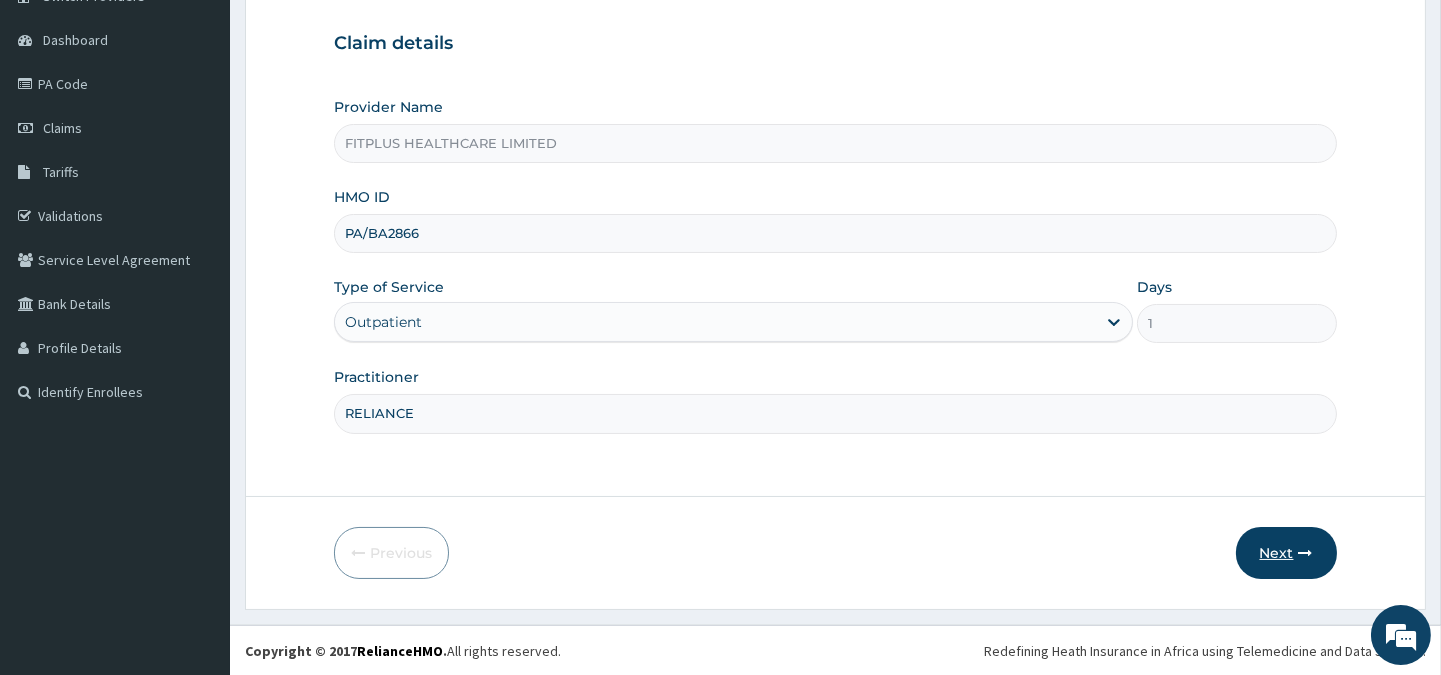 click on "Next" at bounding box center [1286, 553] 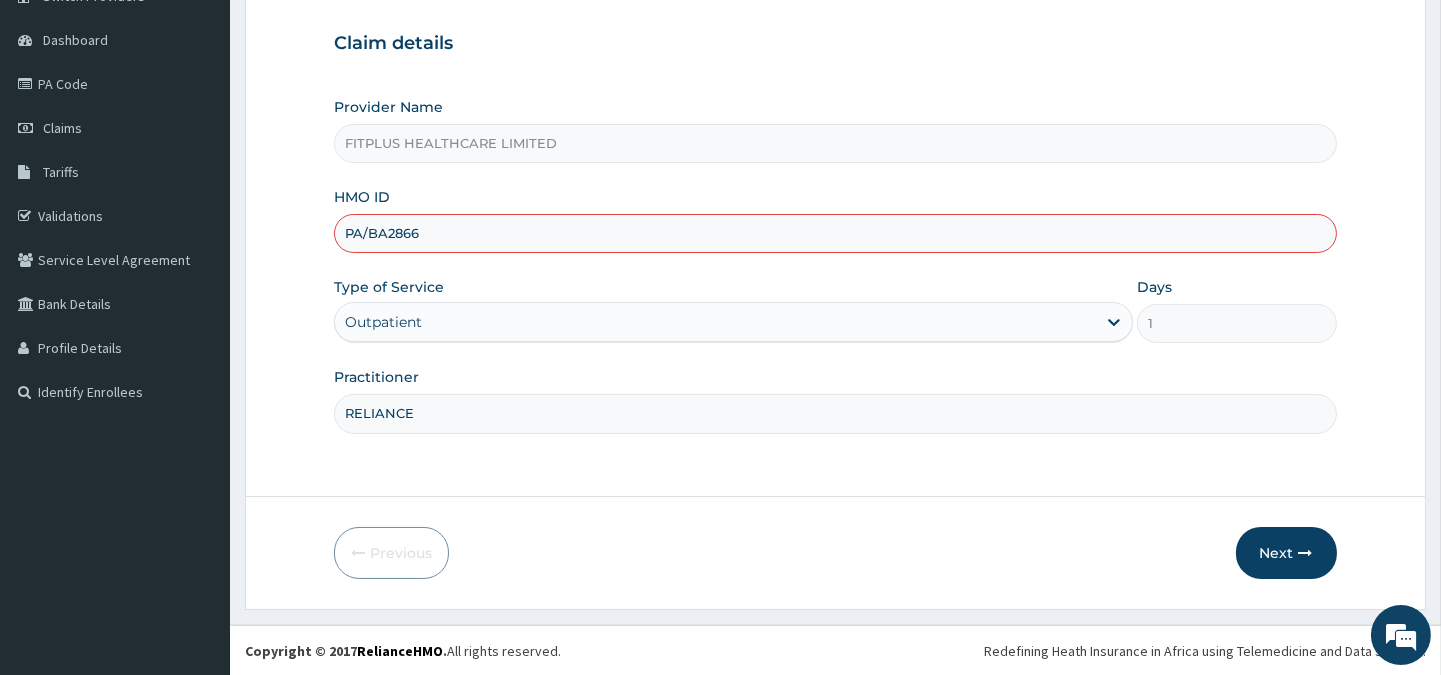 scroll, scrollTop: 0, scrollLeft: 0, axis: both 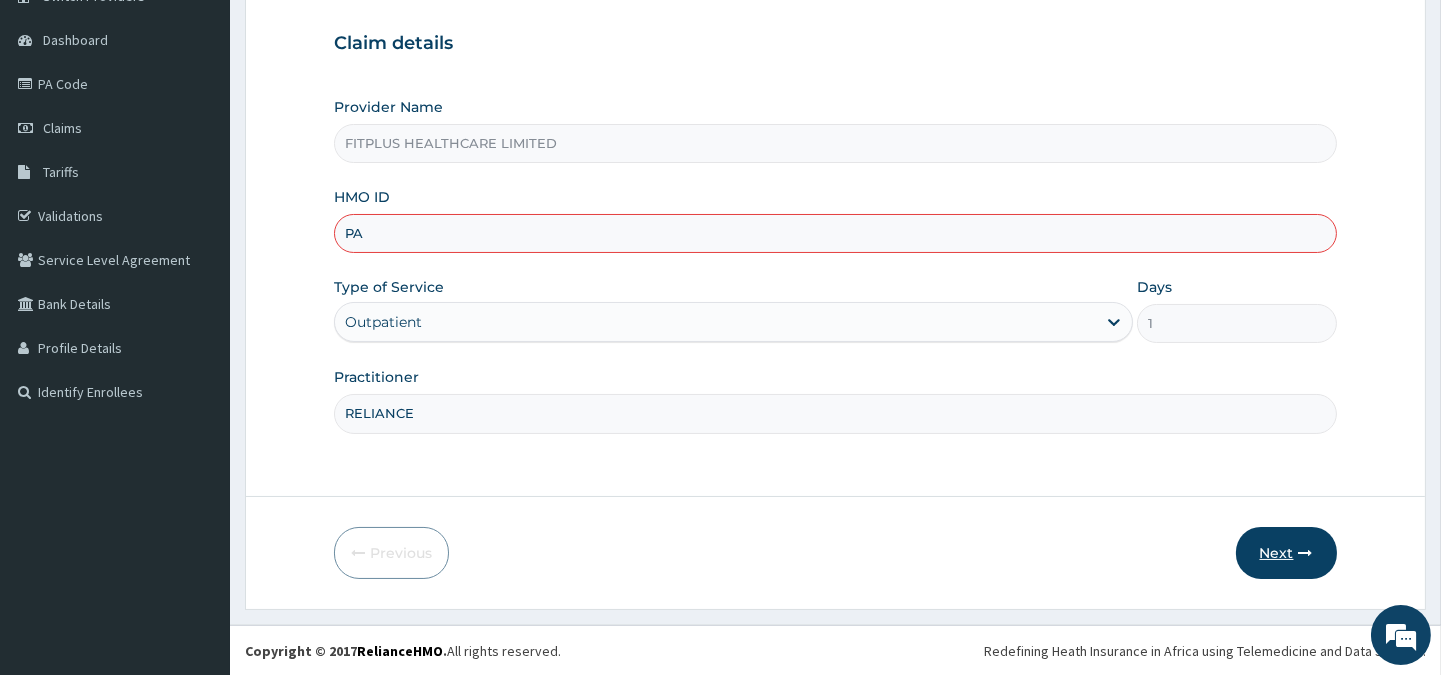 type on "P" 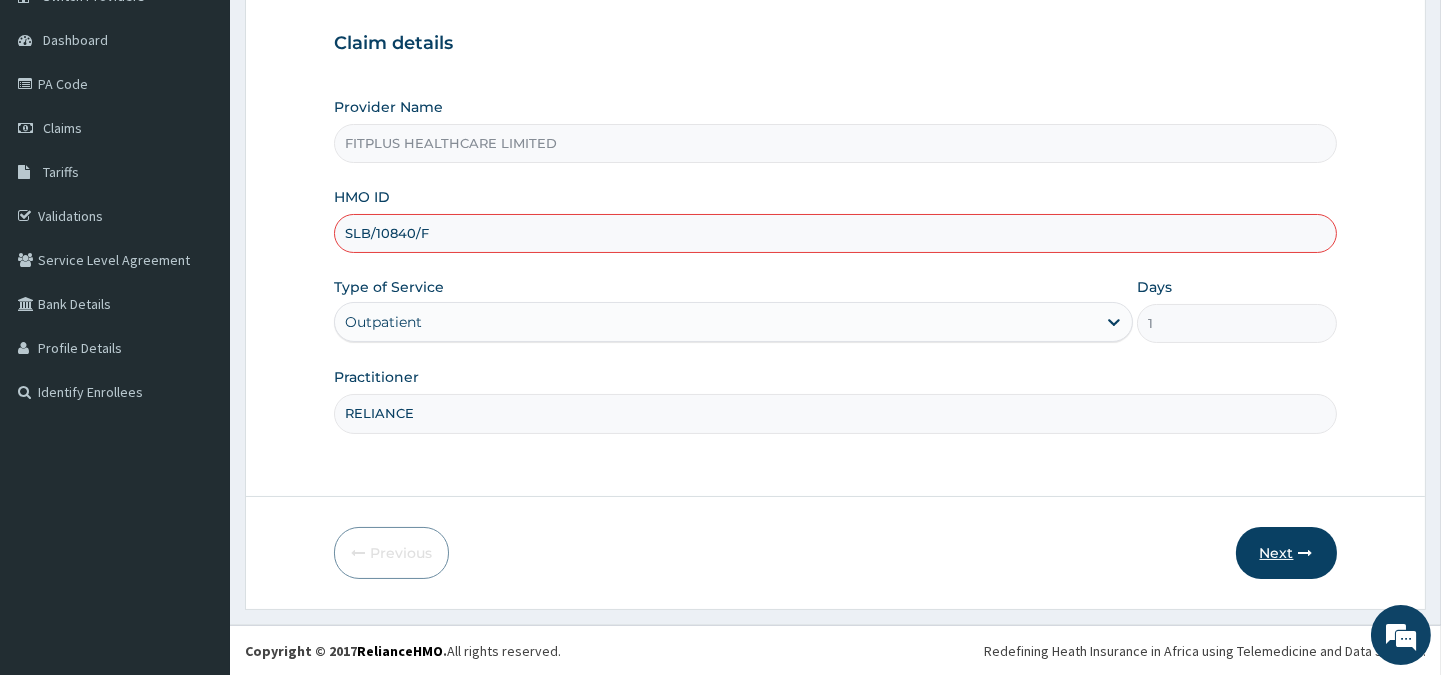 type on "SLB/10840/F" 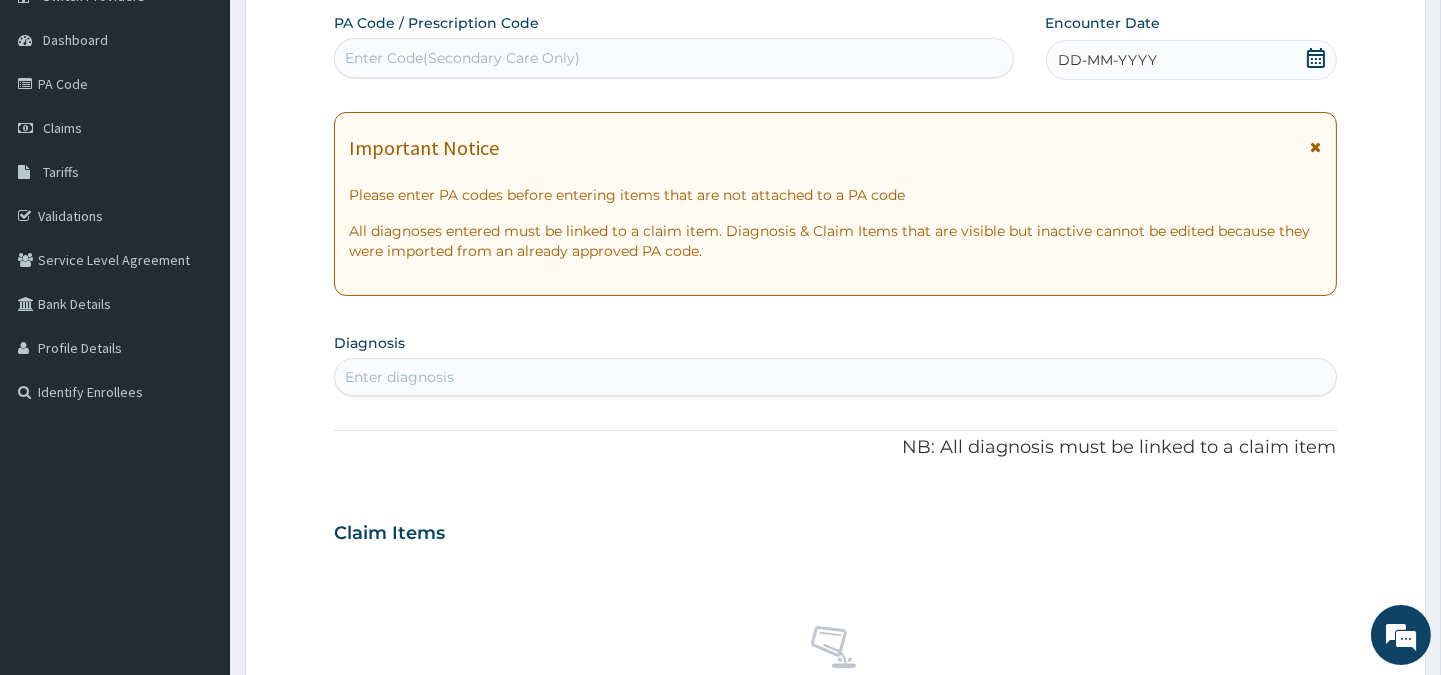 drag, startPoint x: 484, startPoint y: 64, endPoint x: 380, endPoint y: 57, distance: 104.23531 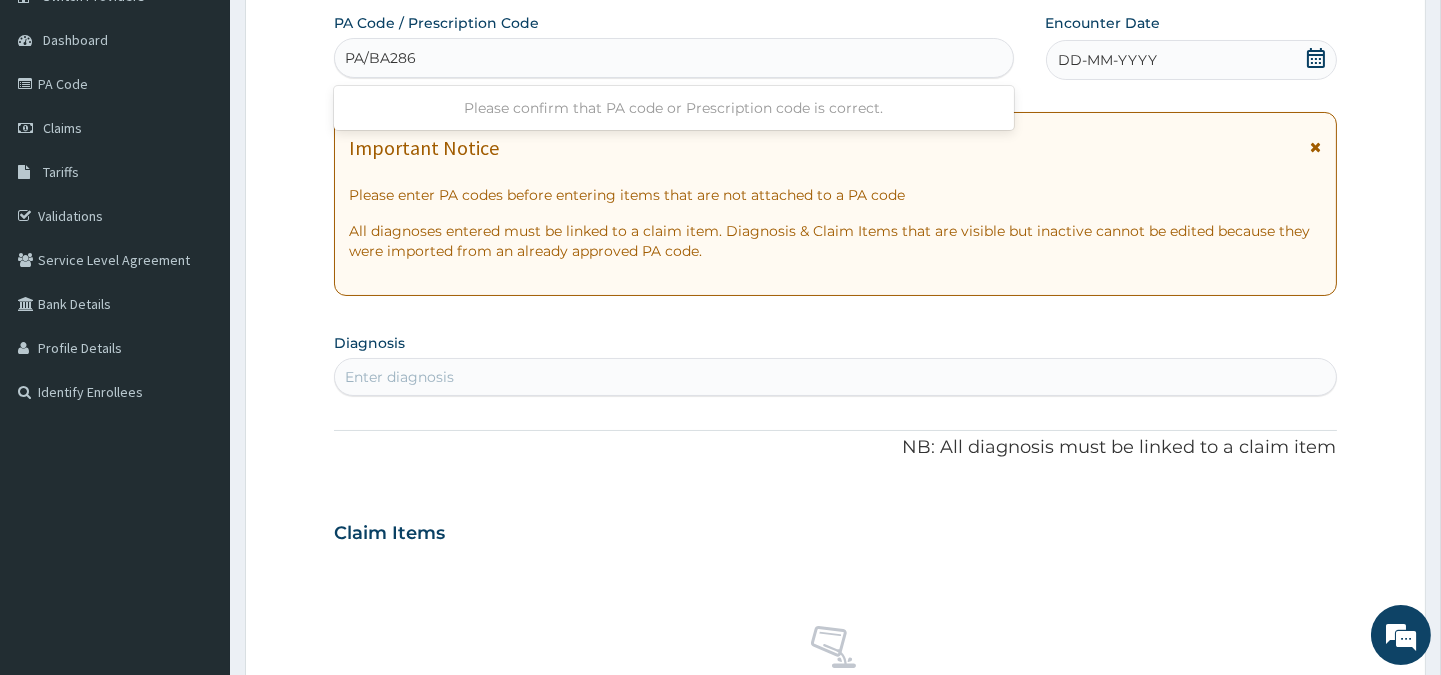 type on "PA/BA2866" 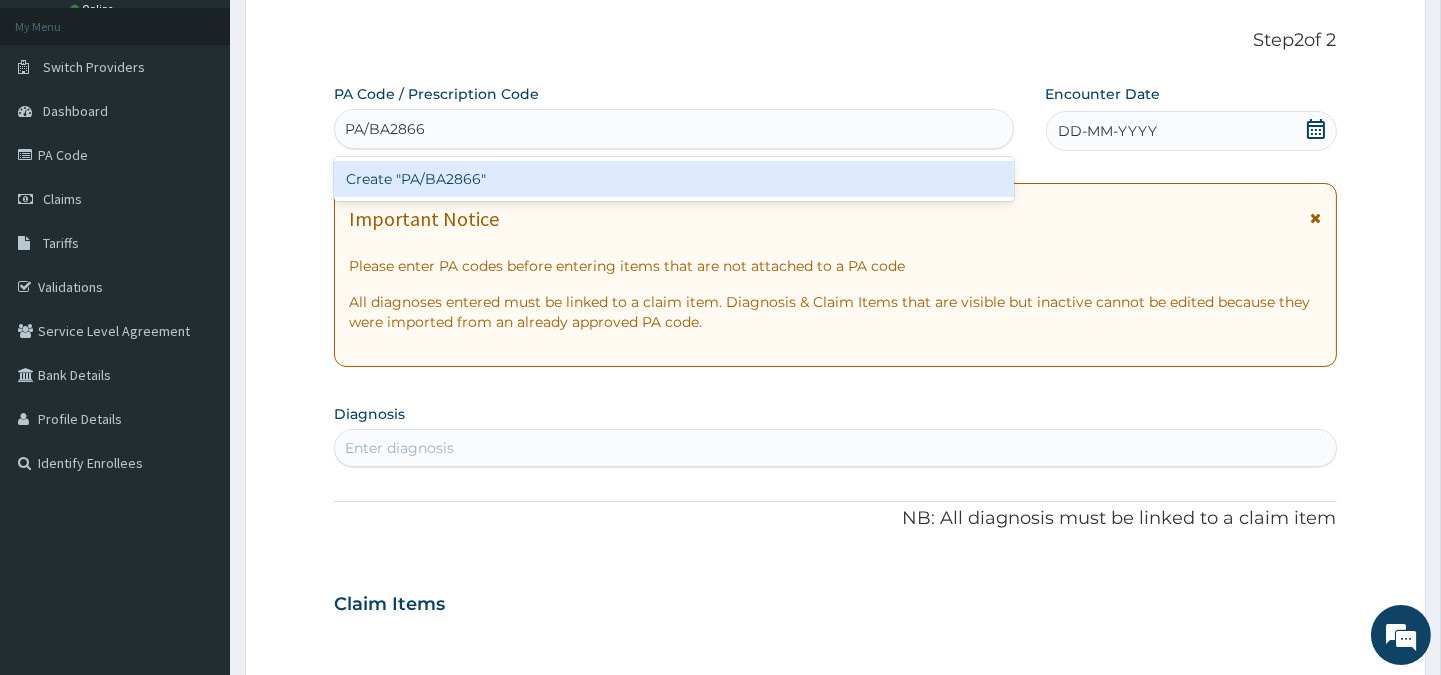scroll, scrollTop: 67, scrollLeft: 0, axis: vertical 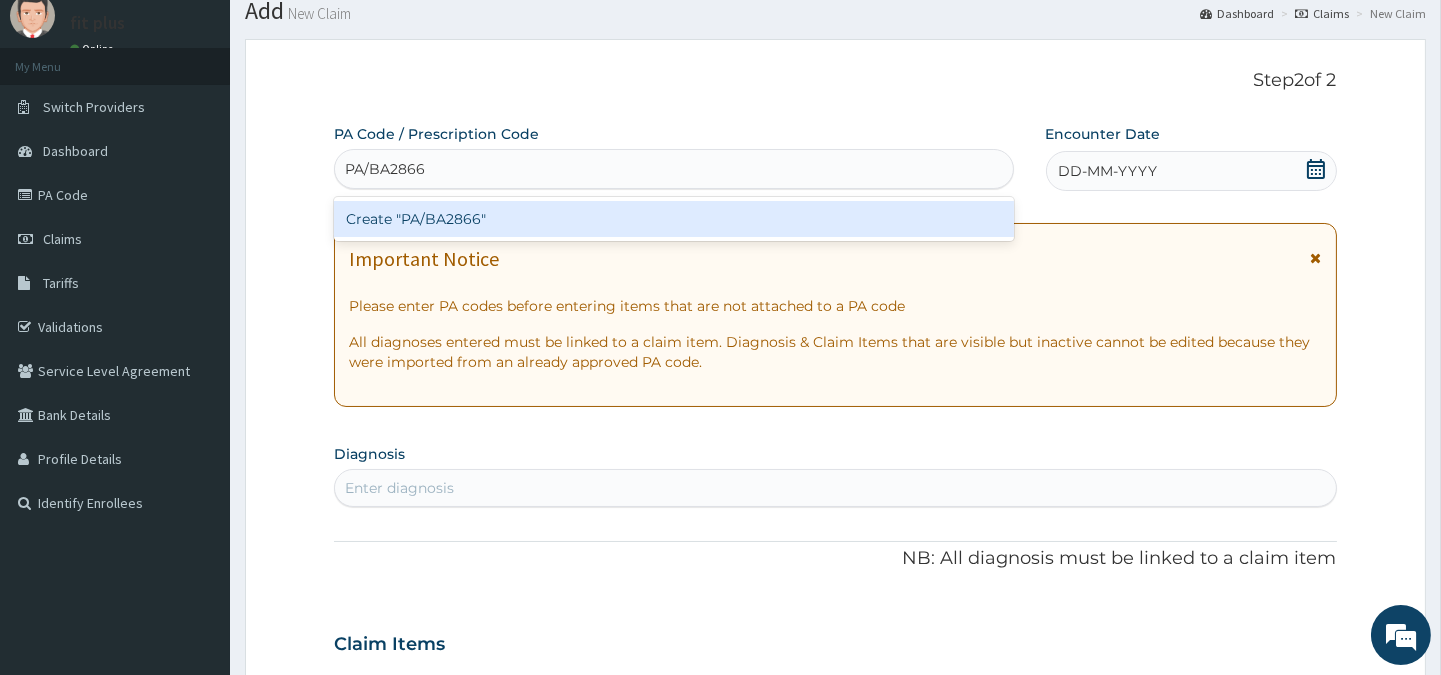 click on "Create "PA/BA2866"" at bounding box center (673, 219) 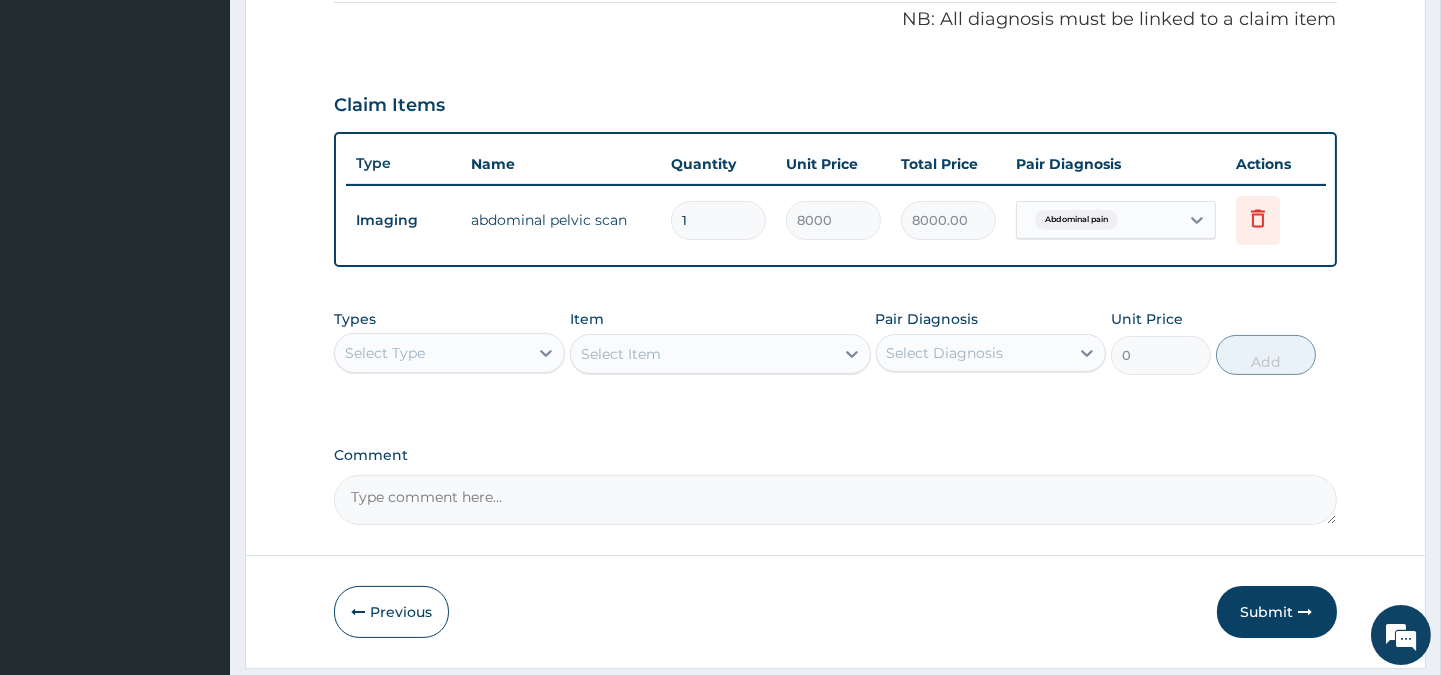 scroll, scrollTop: 670, scrollLeft: 0, axis: vertical 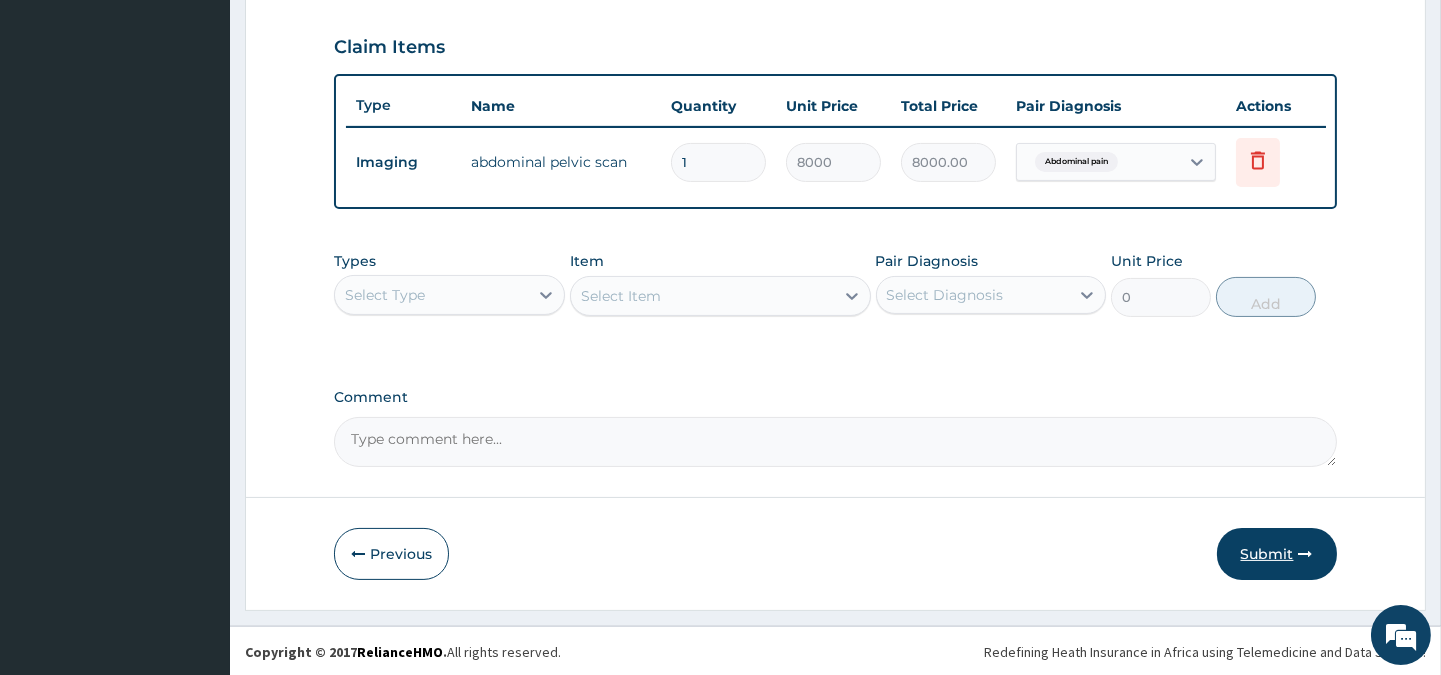click on "Submit" at bounding box center (1277, 554) 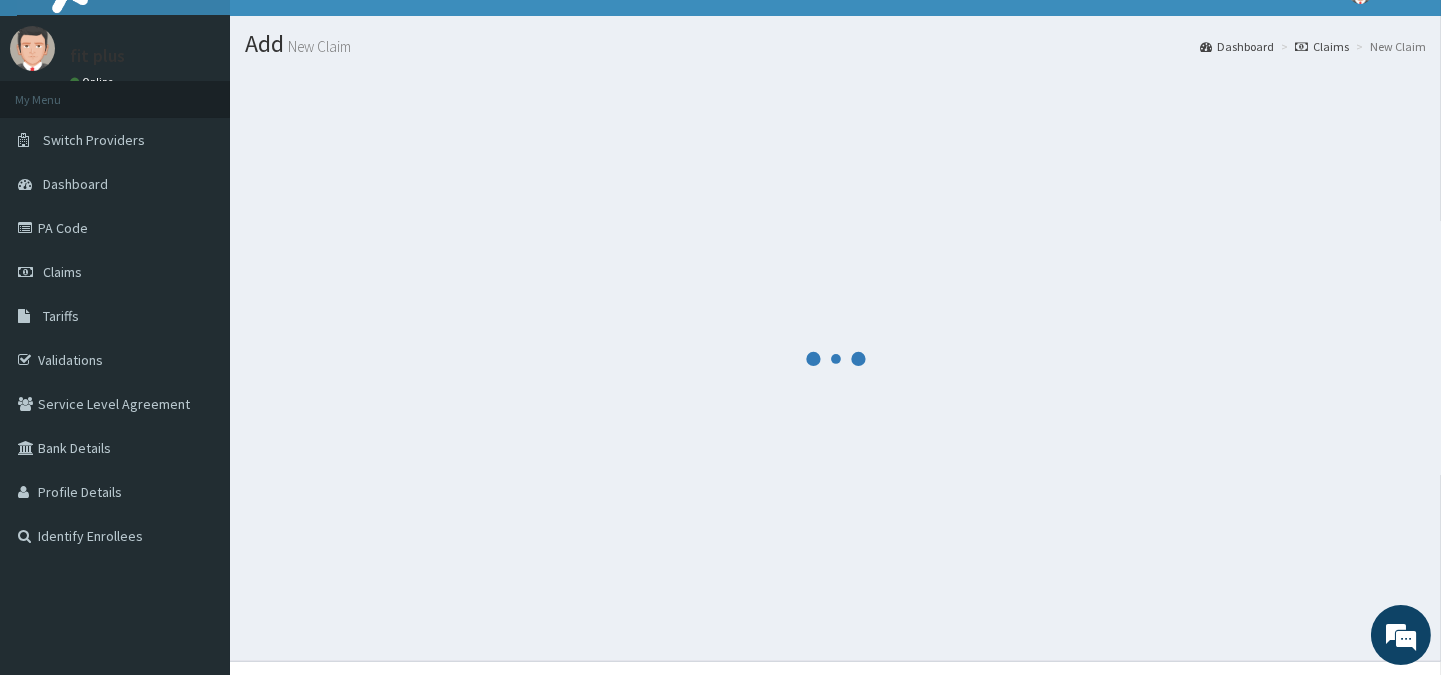 scroll, scrollTop: 0, scrollLeft: 0, axis: both 